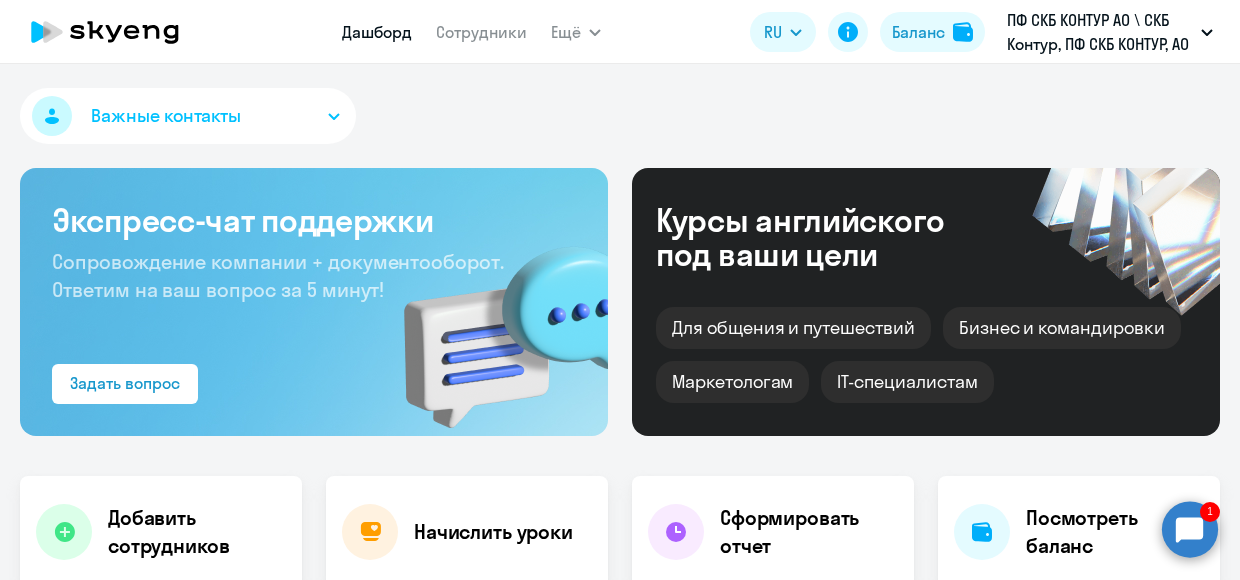 scroll, scrollTop: 0, scrollLeft: 0, axis: both 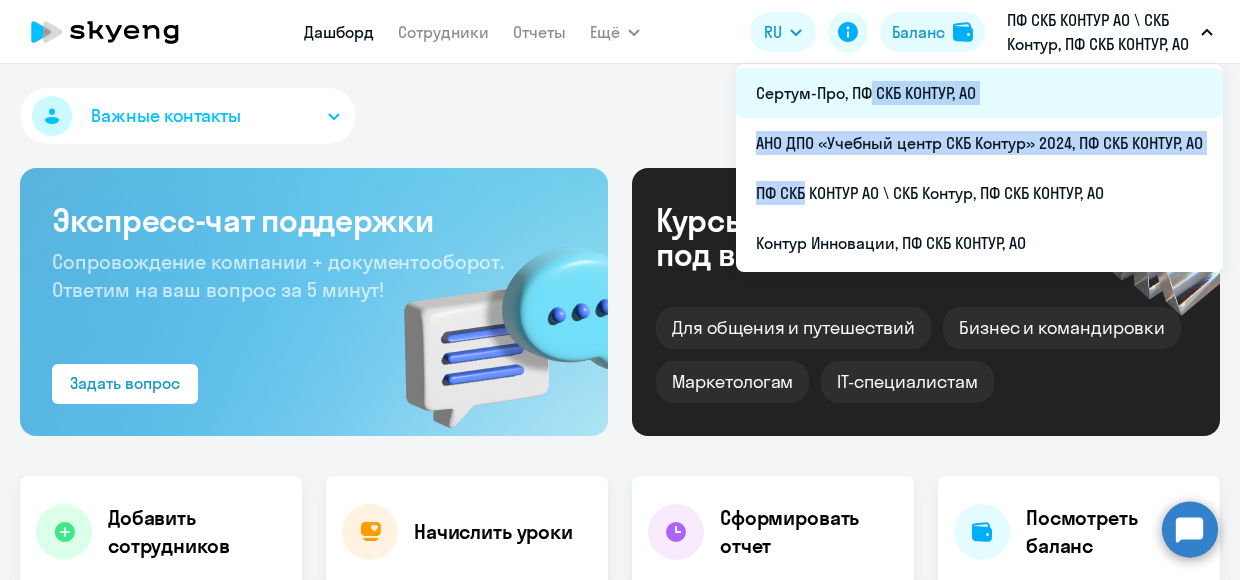 drag, startPoint x: 792, startPoint y: 193, endPoint x: 863, endPoint y: 96, distance: 120.20815 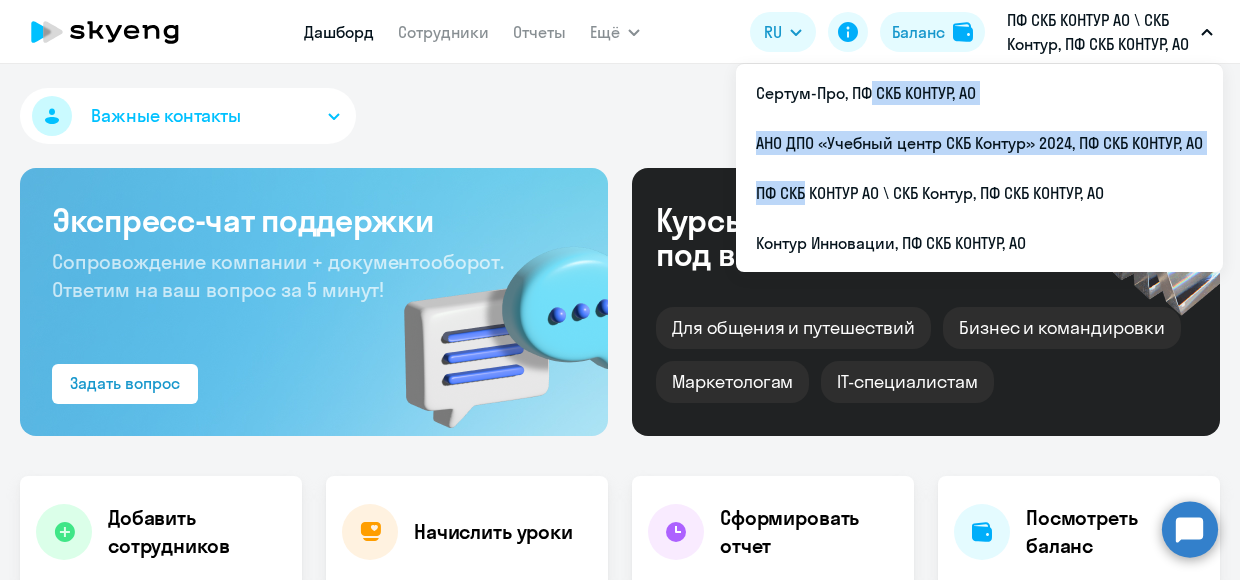 click on "ПФ СКБ КОНТУР АО \ СКБ Контур, ПФ СКБ КОНТУР, АО" at bounding box center (1100, 32) 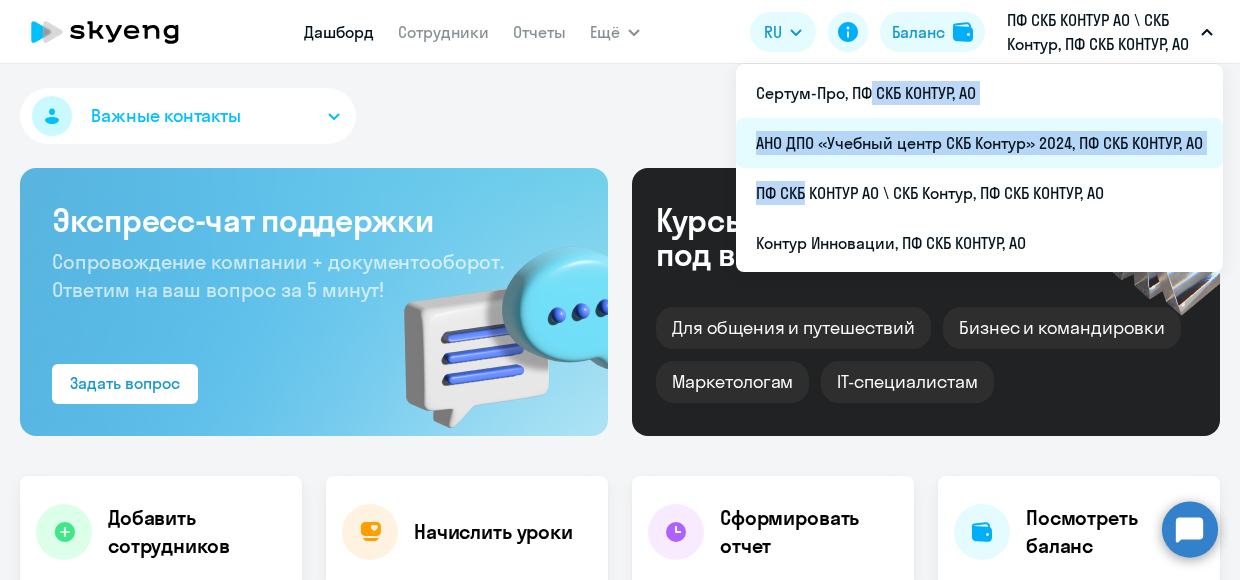 click on "АНО ДПО «Учебный центр СКБ Контур» 2024, ПФ СКБ КОНТУР, АО" at bounding box center [979, 143] 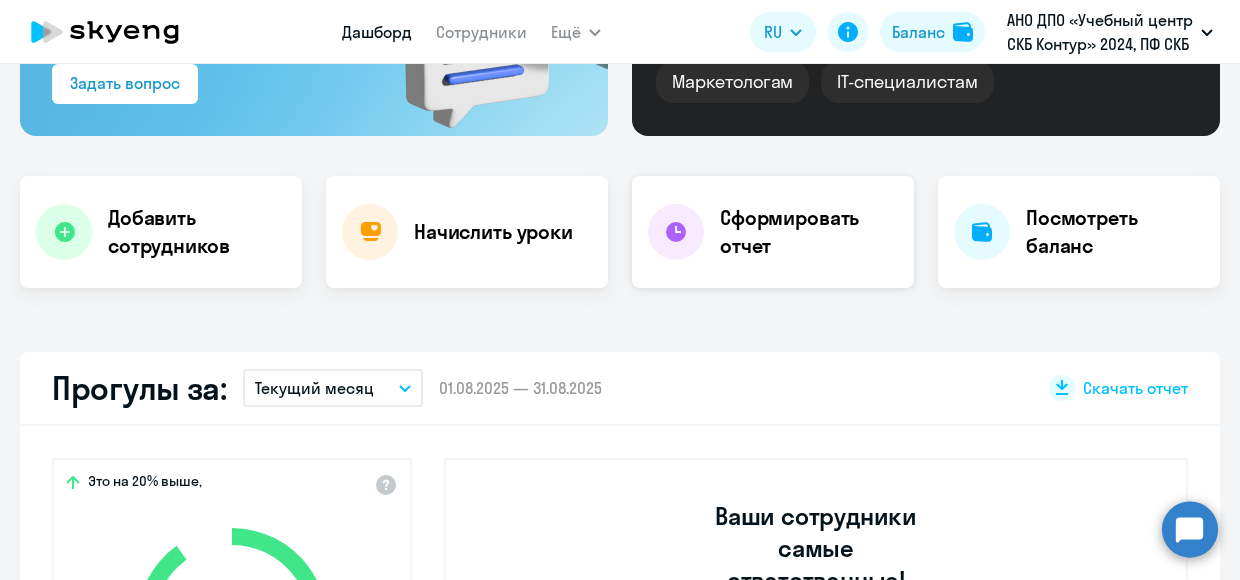 select on "30" 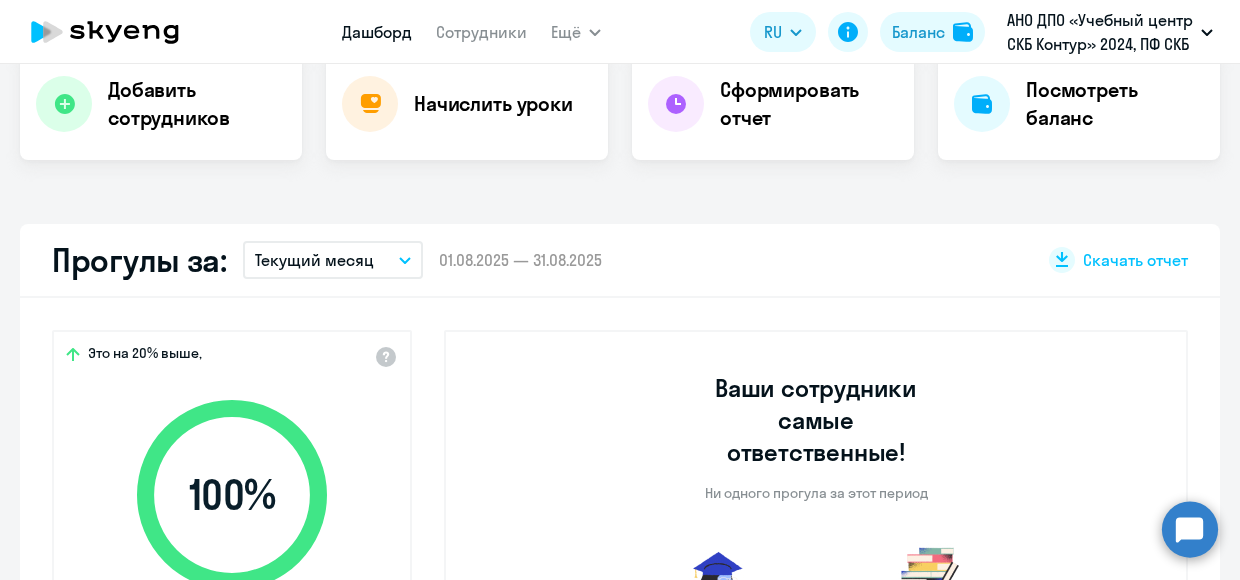 scroll, scrollTop: 200, scrollLeft: 0, axis: vertical 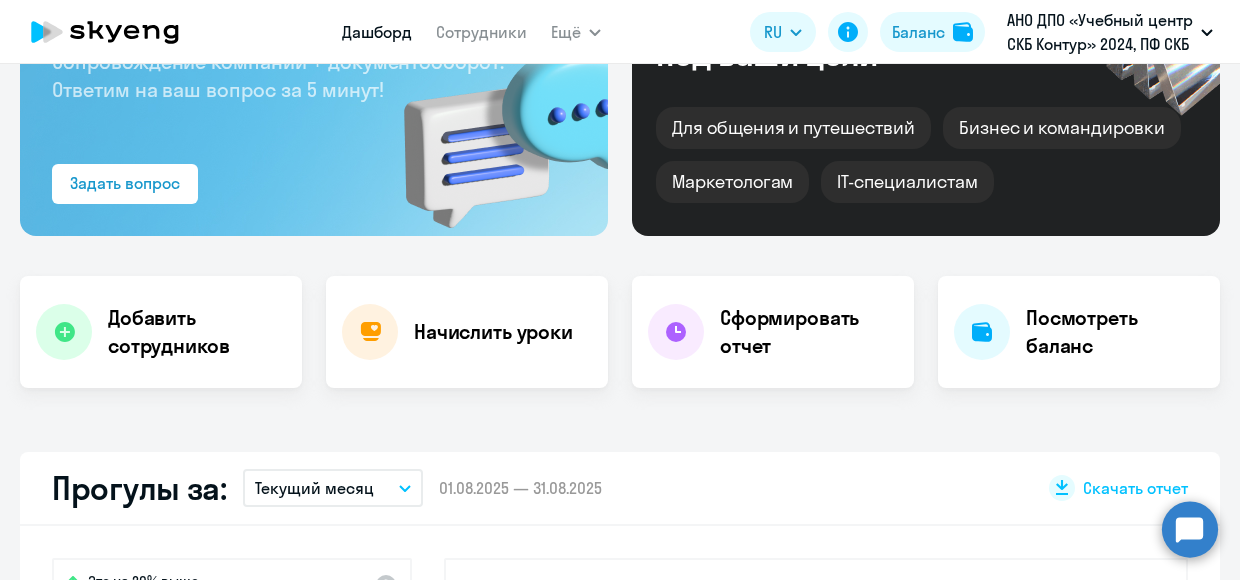 click on "Текущий месяц" at bounding box center (333, 488) 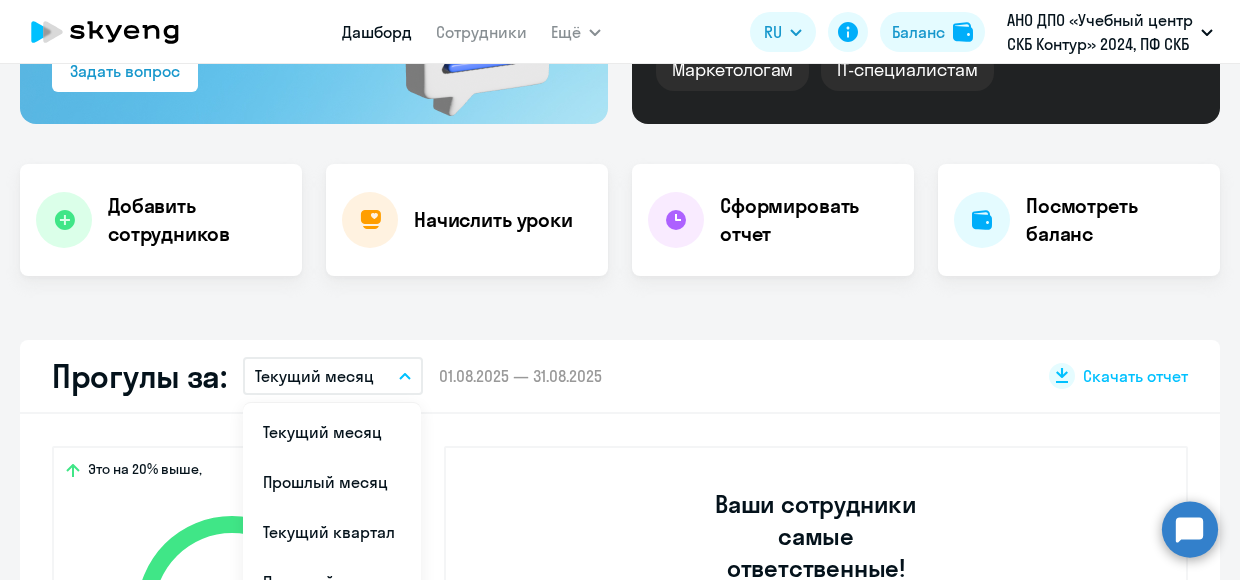 scroll, scrollTop: 500, scrollLeft: 0, axis: vertical 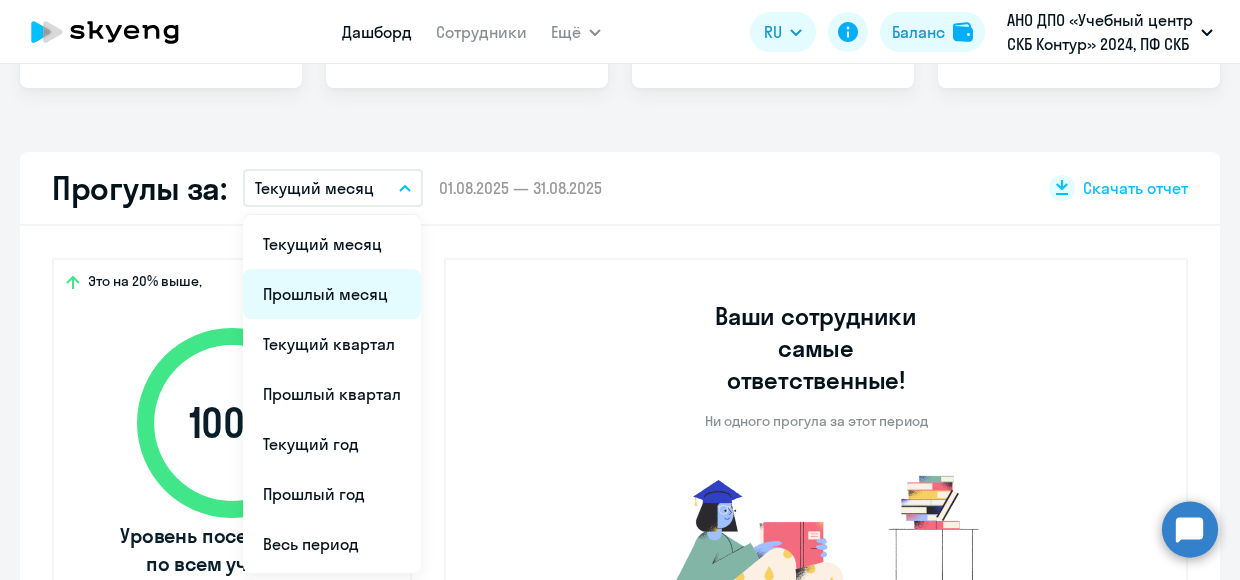 click on "Прошлый месяц" at bounding box center (332, 294) 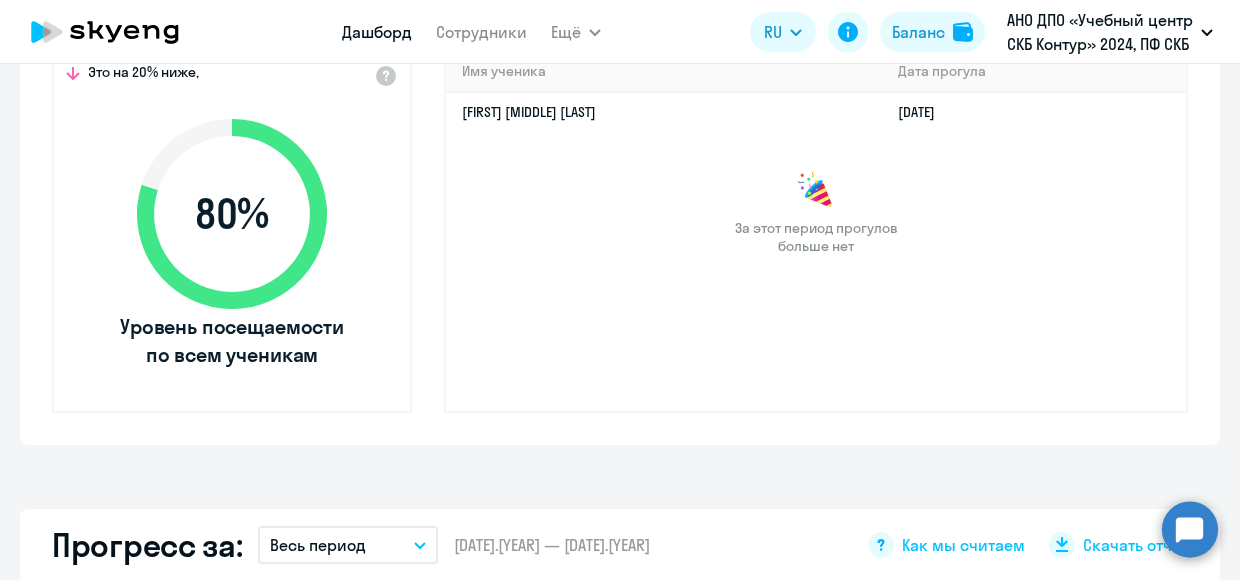 scroll, scrollTop: 600, scrollLeft: 0, axis: vertical 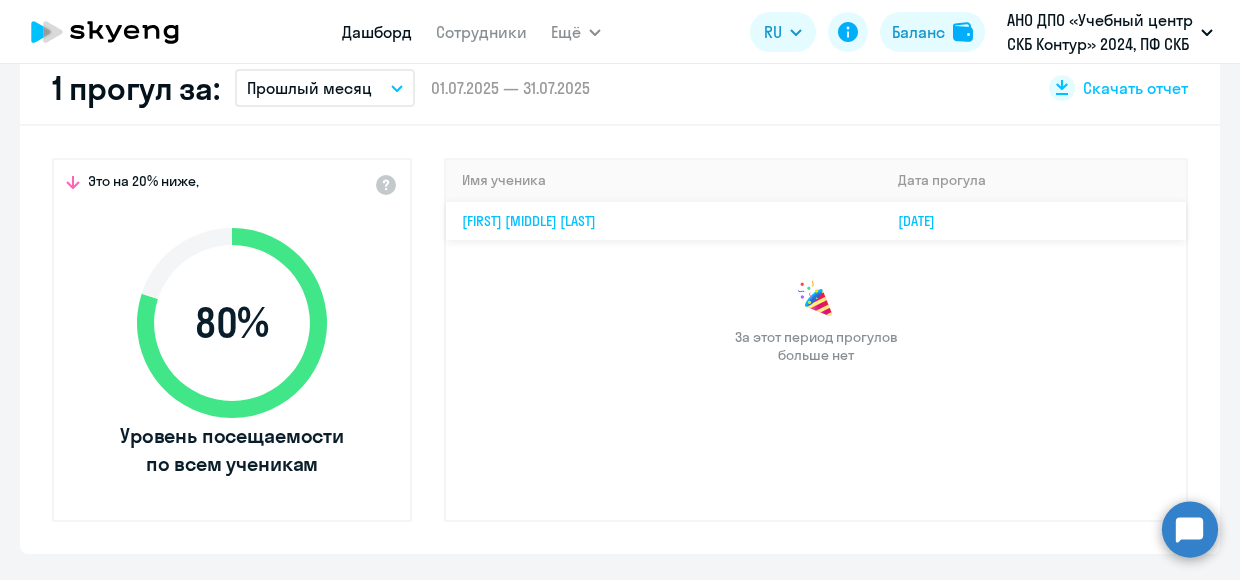 click on "[FIRST] [MIDDLE] [LAST]" 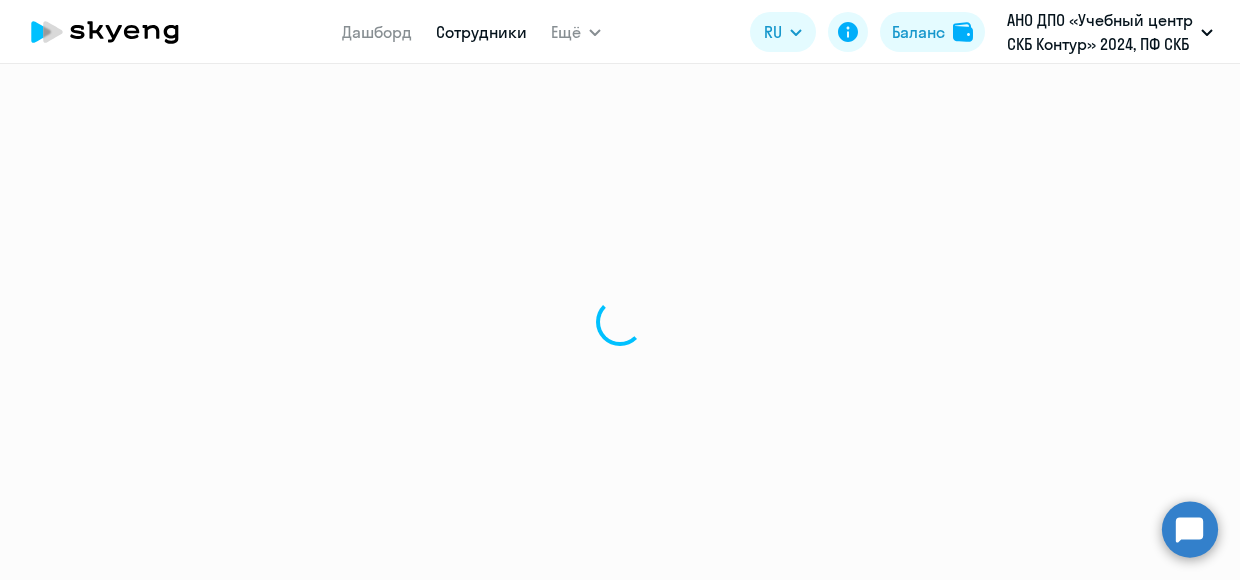 scroll, scrollTop: 0, scrollLeft: 0, axis: both 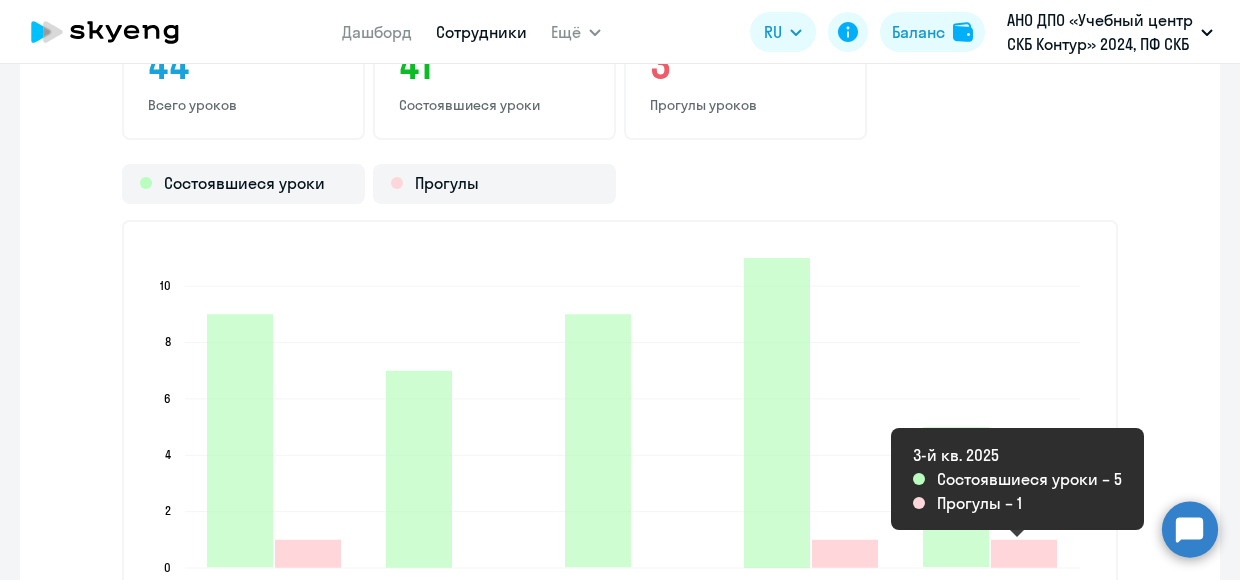 click 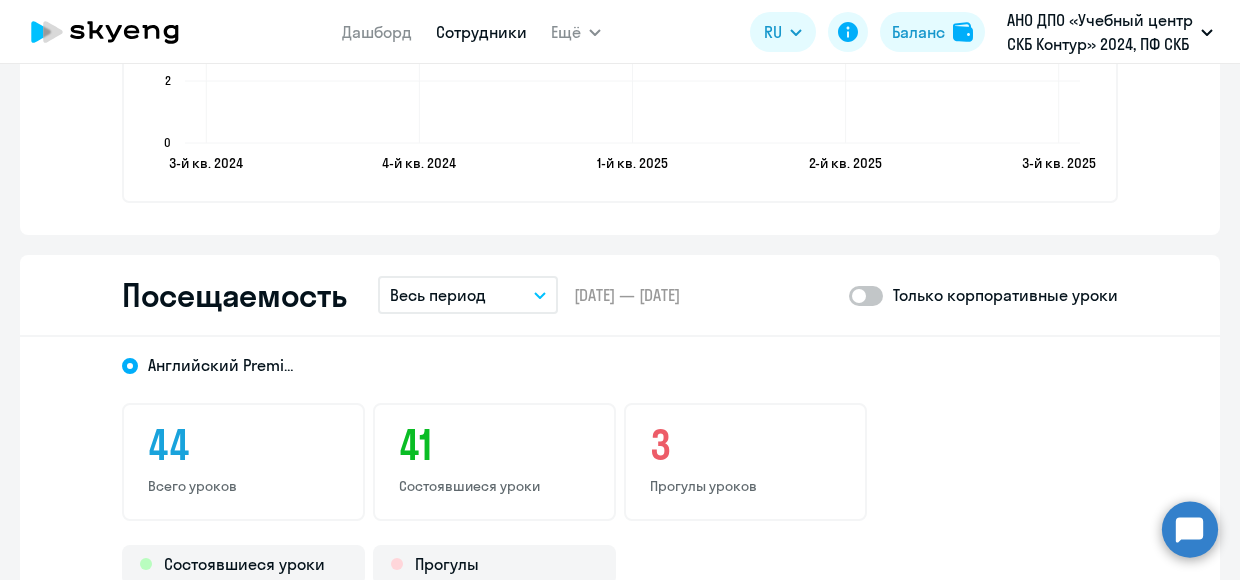 scroll, scrollTop: 2600, scrollLeft: 0, axis: vertical 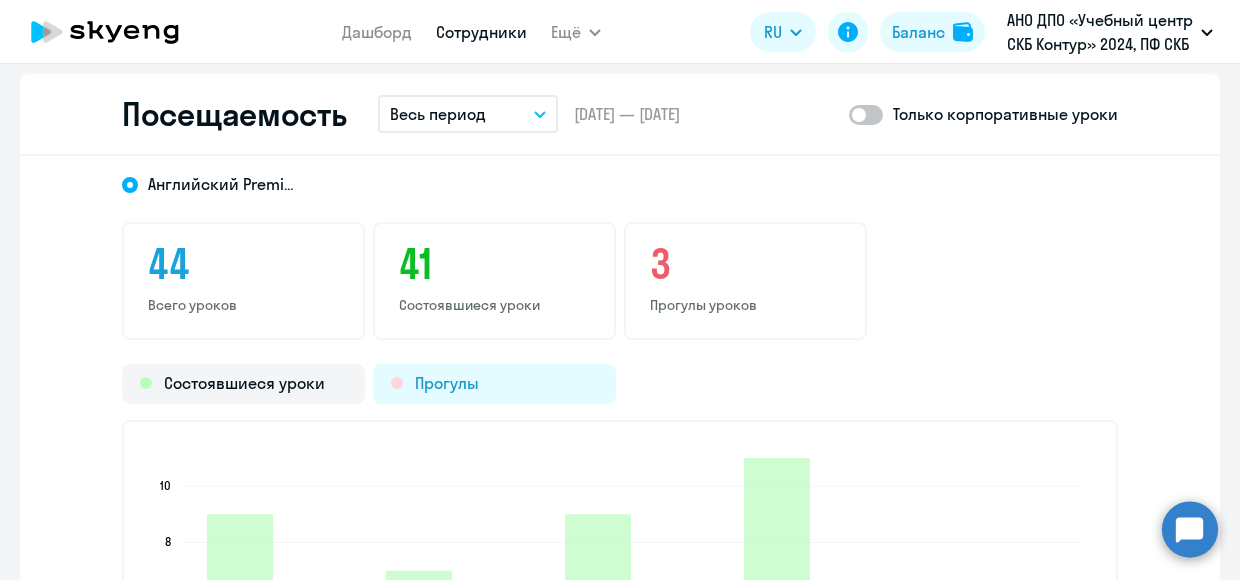 click on "Прогулы" 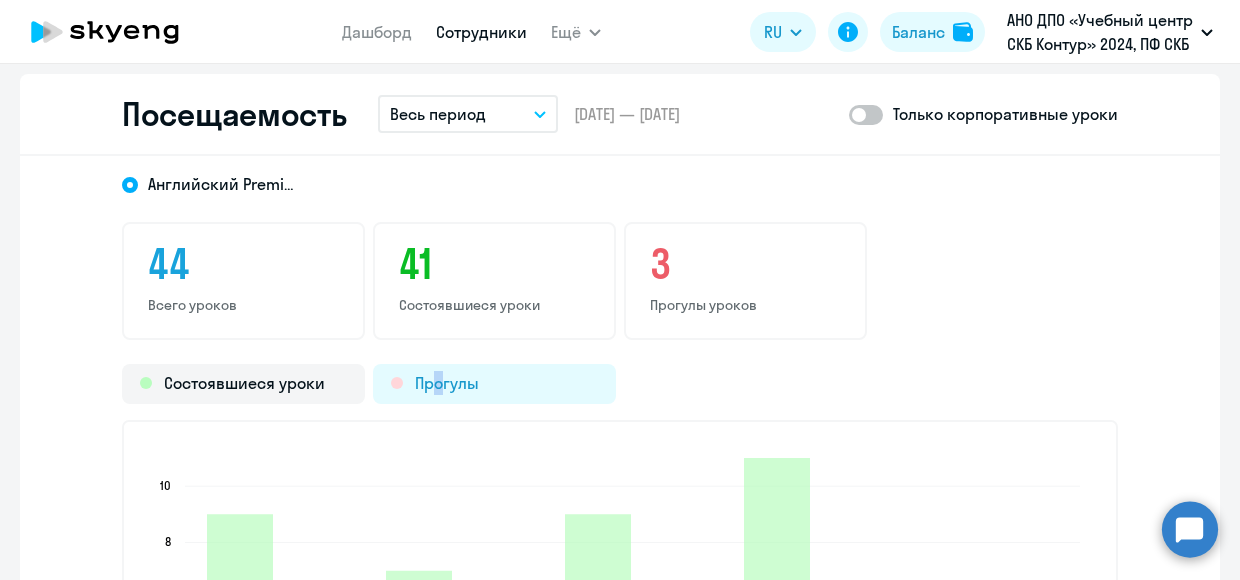 click on "Прогулы" 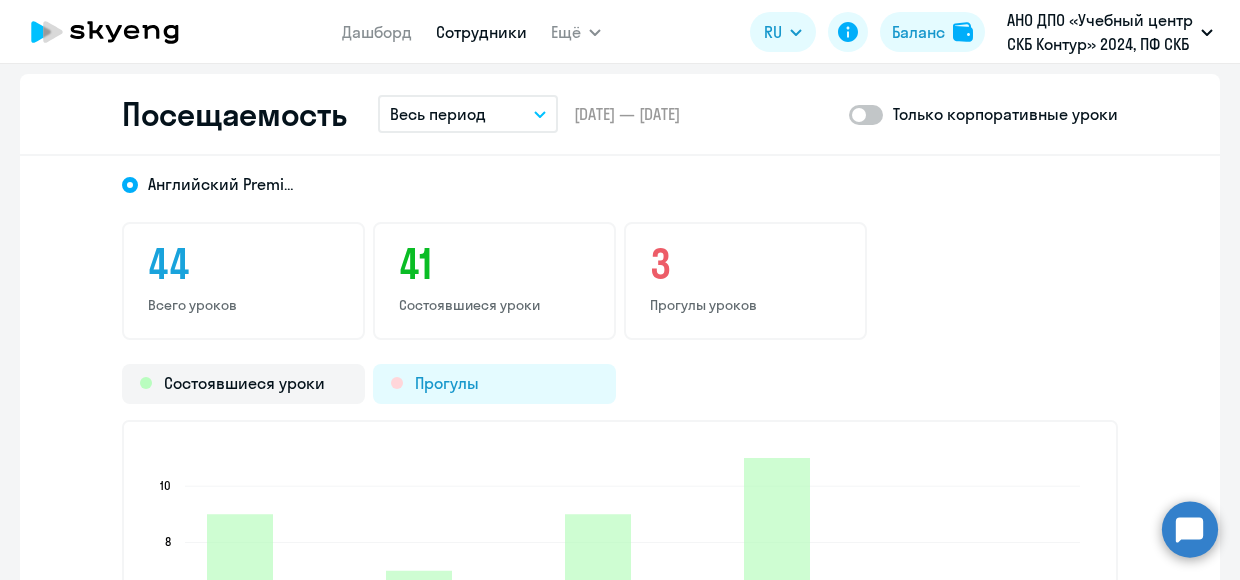 drag, startPoint x: 422, startPoint y: 385, endPoint x: 408, endPoint y: 389, distance: 14.56022 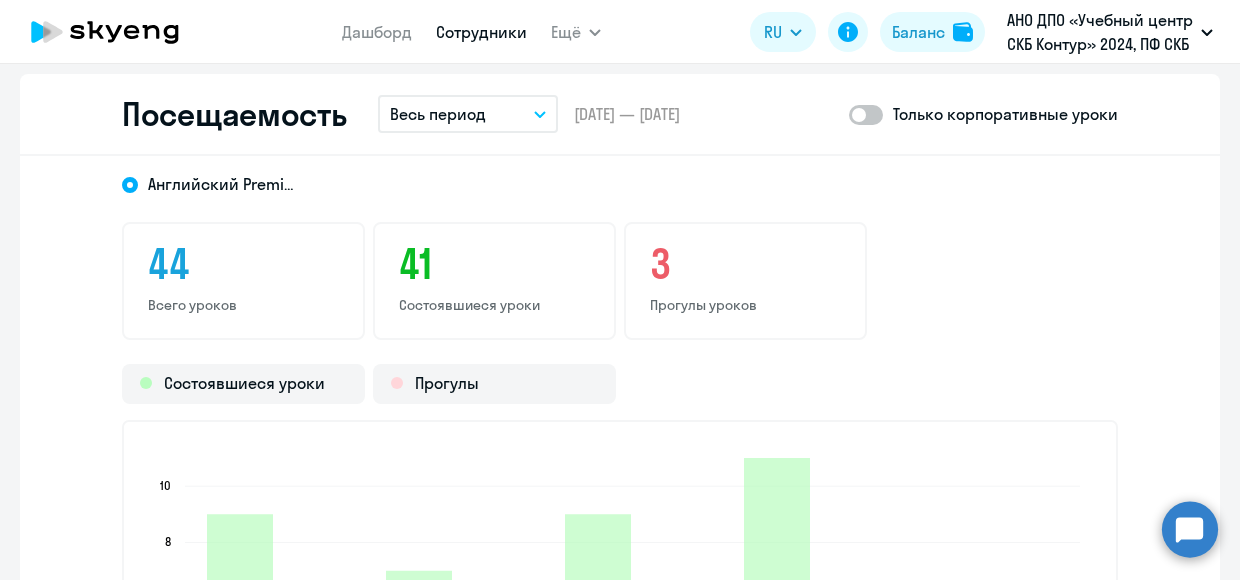click on "Прогулы уроков" 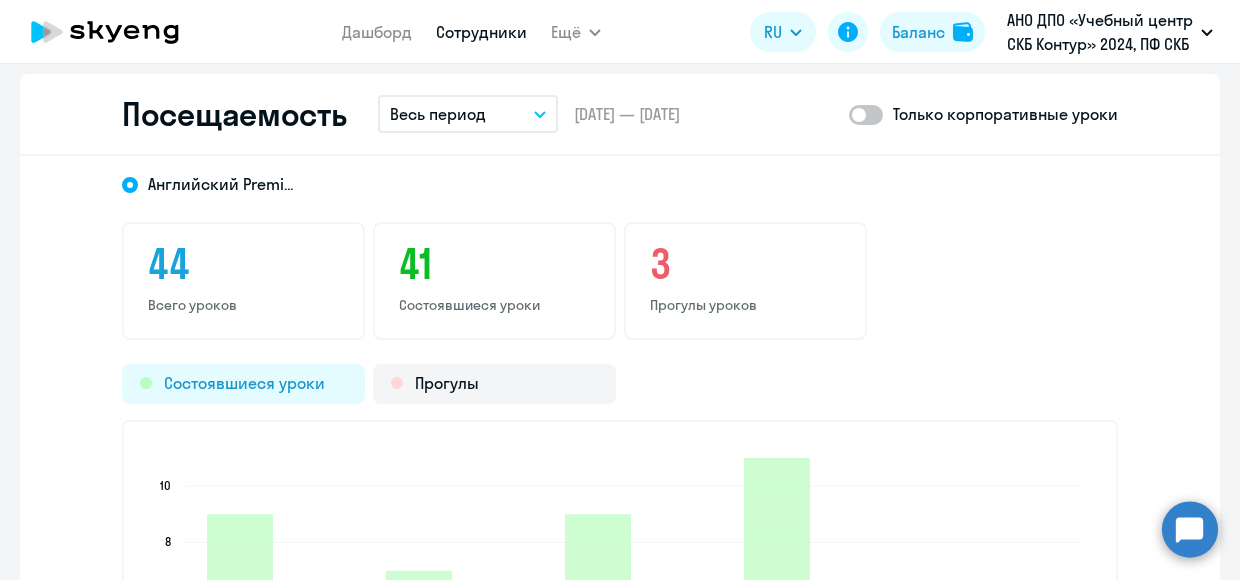 click on "Состоявшиеся уроки" 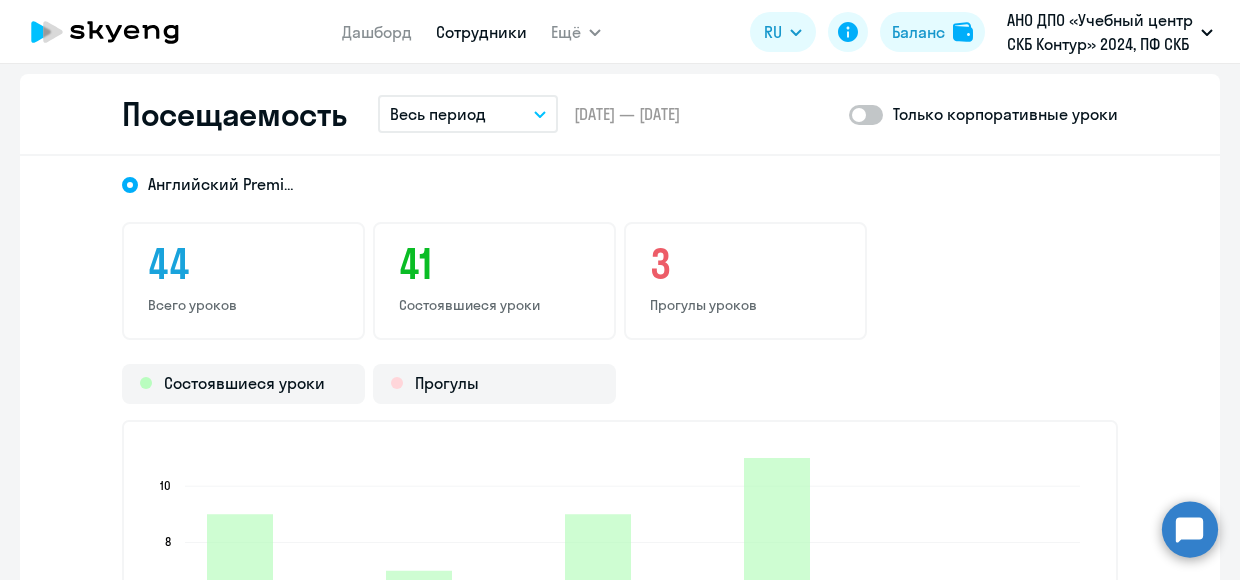 click on "Посещаемость  Весь период
–  [DATE] — [DATE]  Только корпоративные уроки" 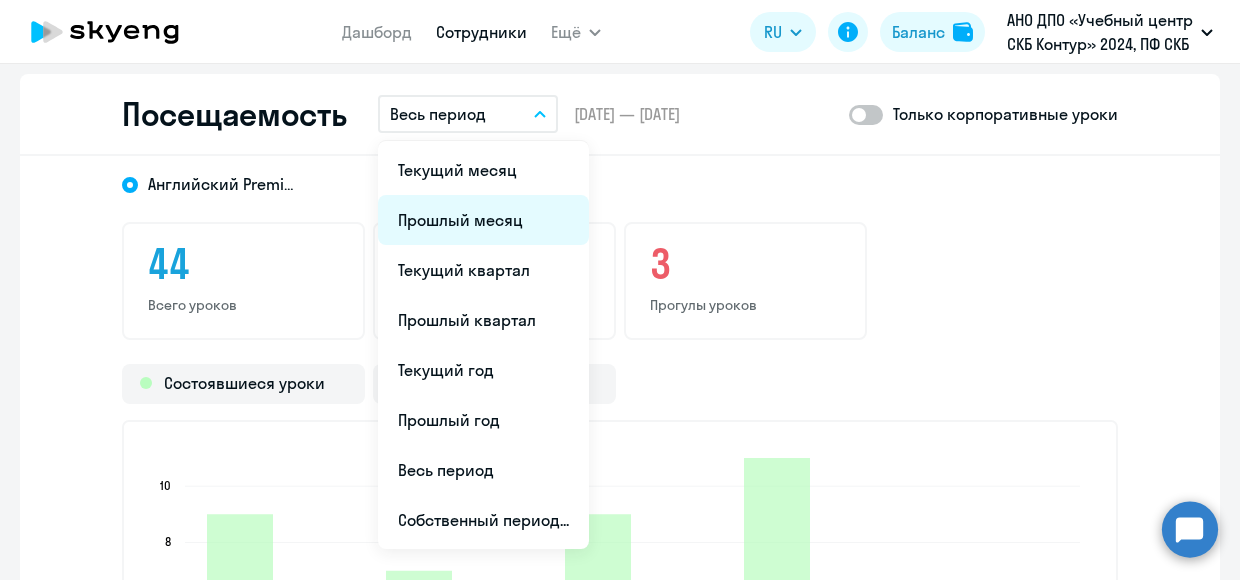 click on "Прошлый месяц" at bounding box center (483, 220) 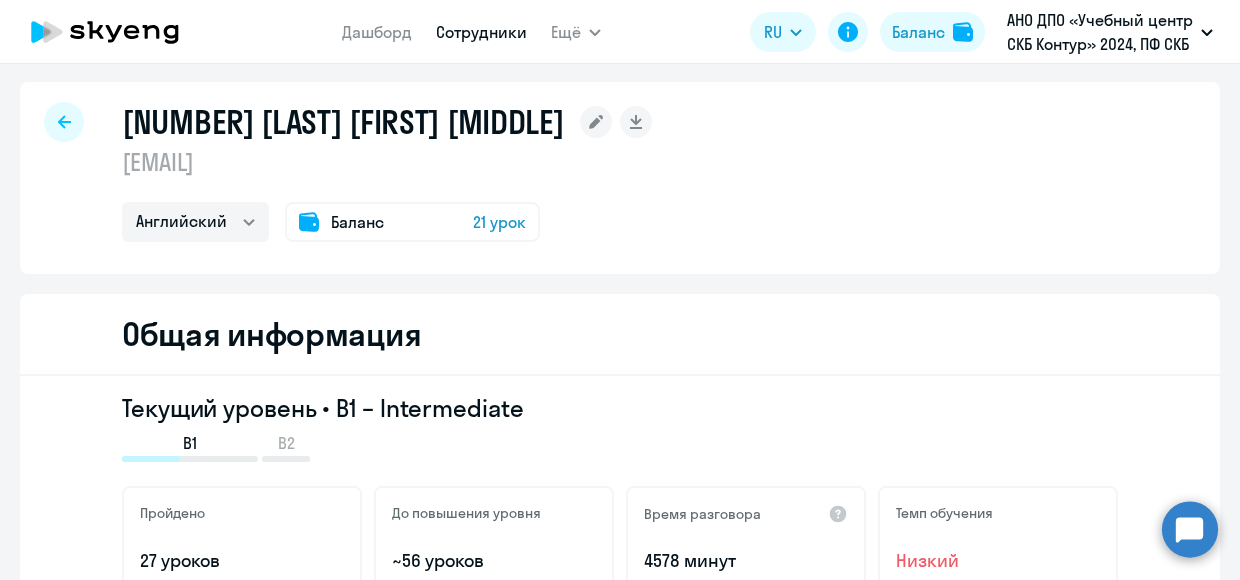 scroll, scrollTop: 0, scrollLeft: 0, axis: both 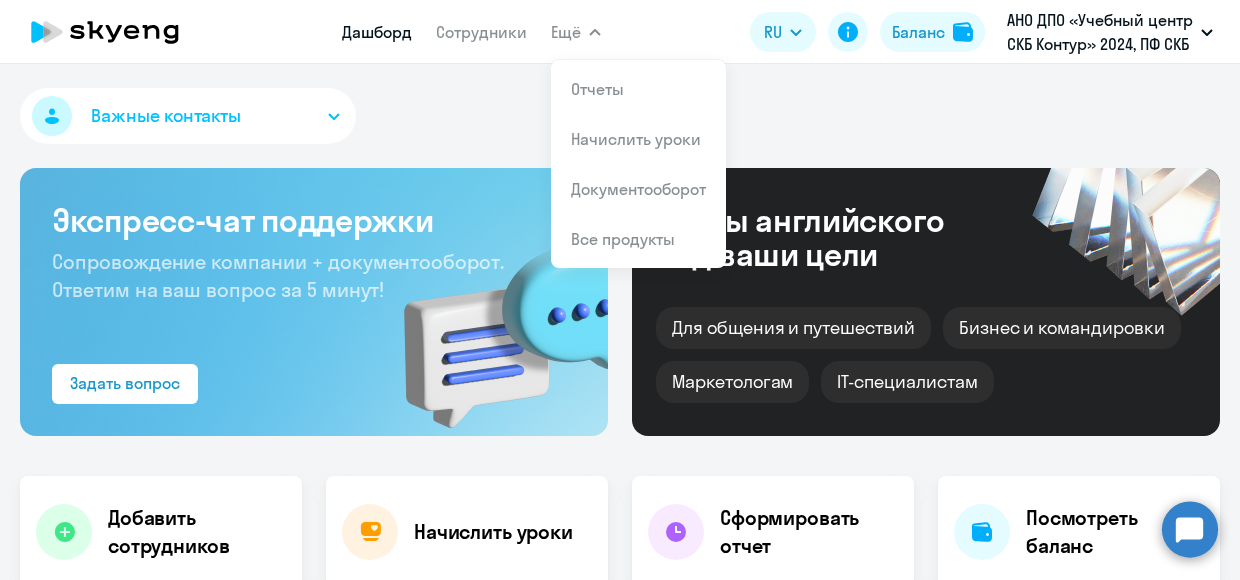 click on "Ещё" at bounding box center (566, 32) 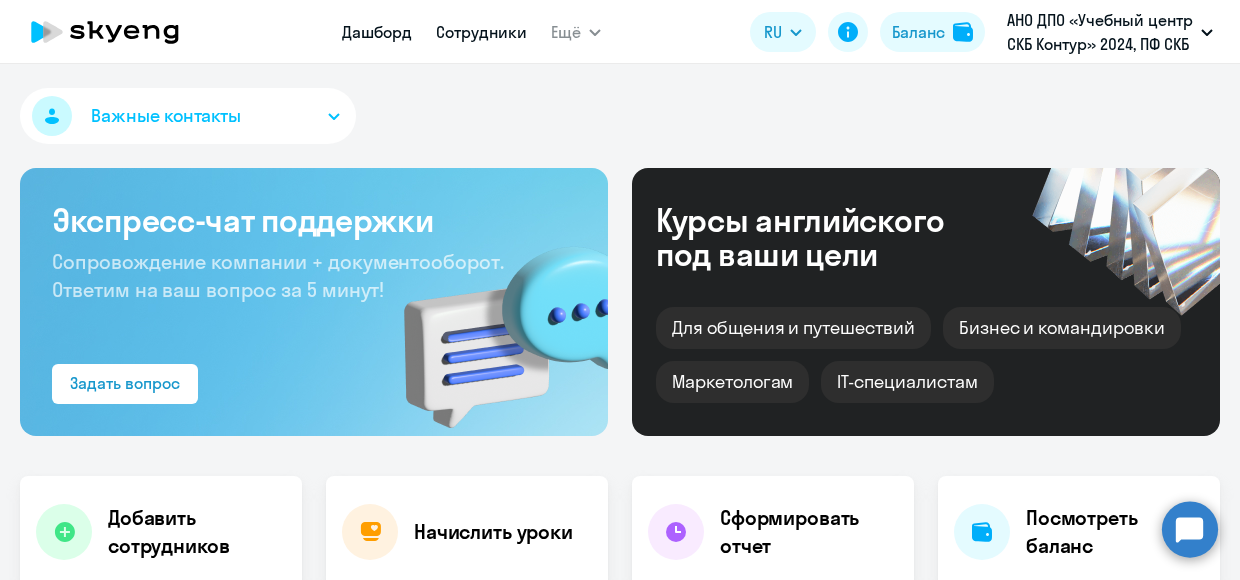click on "Сотрудники" at bounding box center [481, 32] 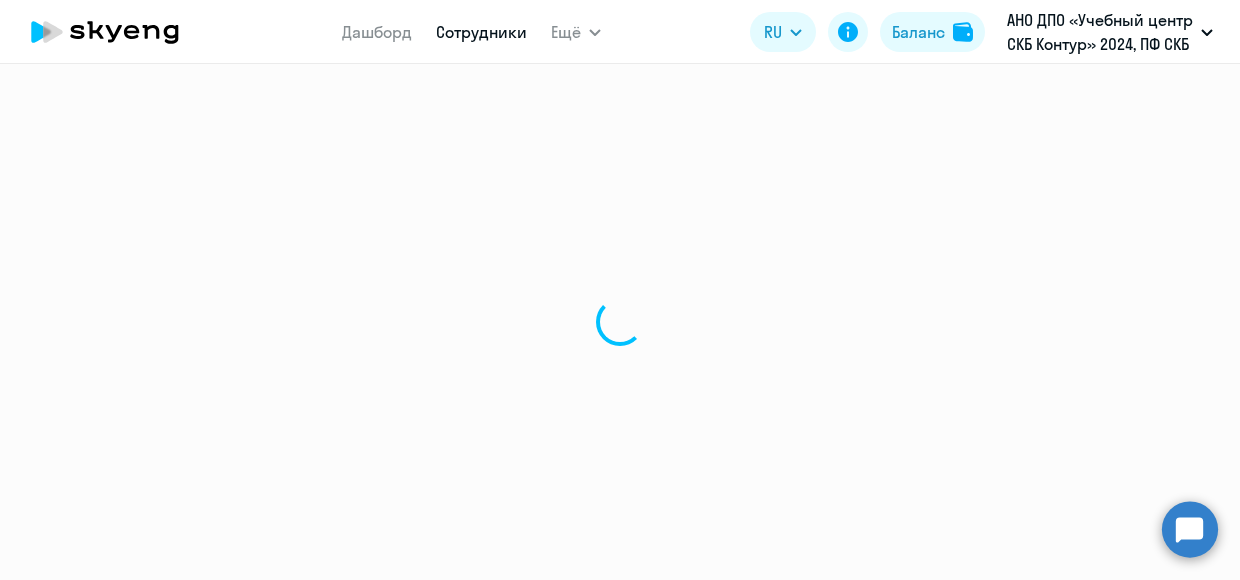 select on "30" 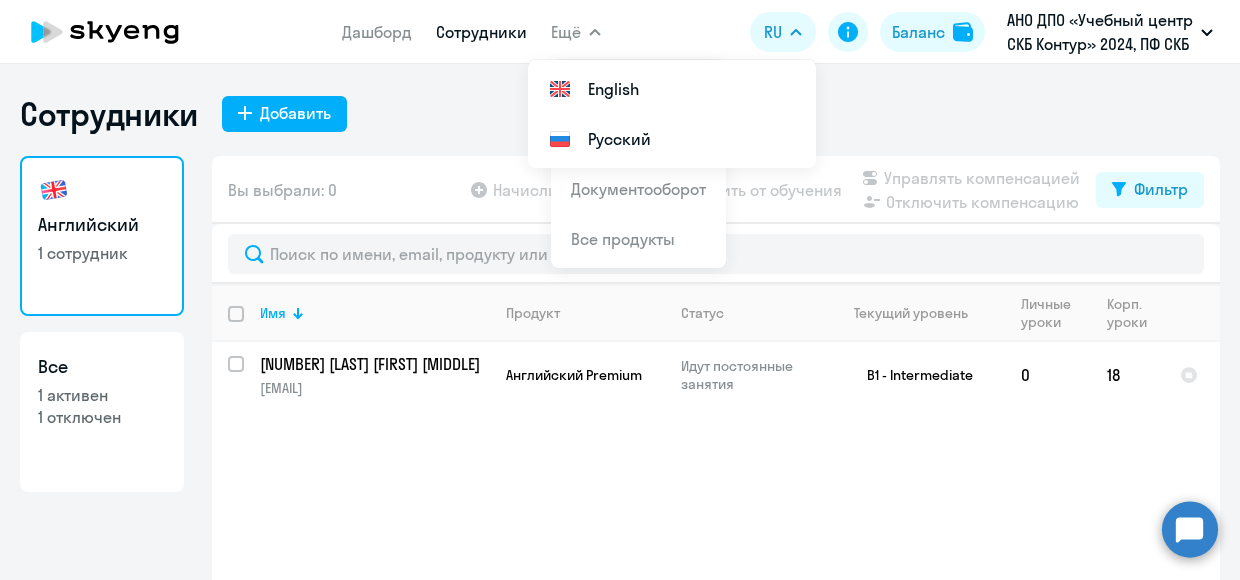 click on "Сотрудники" at bounding box center [481, 32] 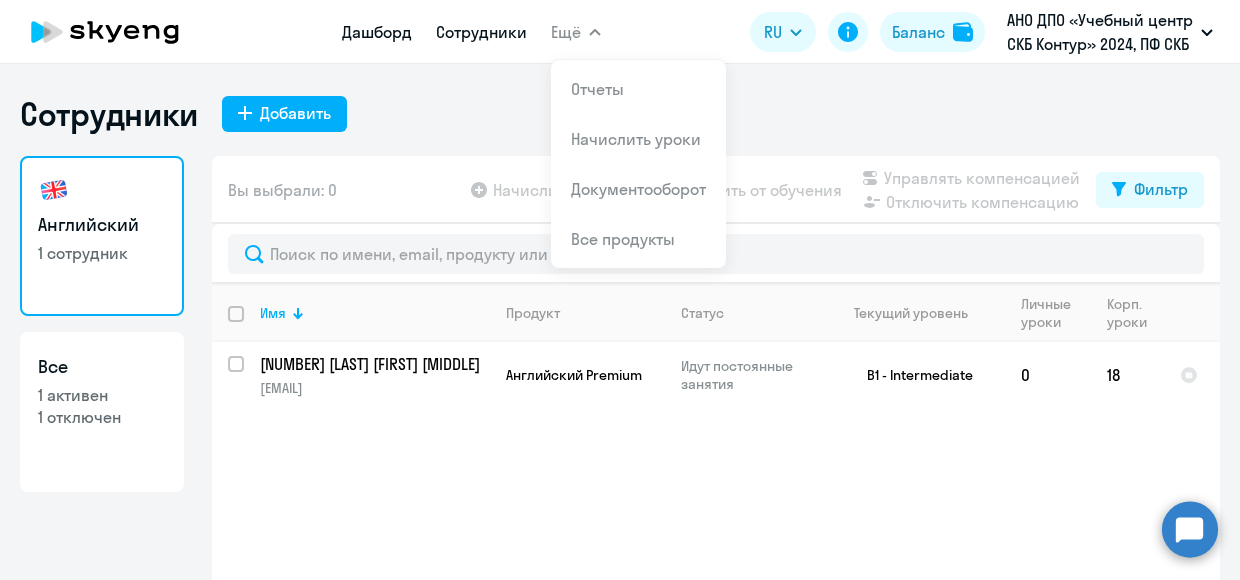 click on "Дашборд" at bounding box center (377, 32) 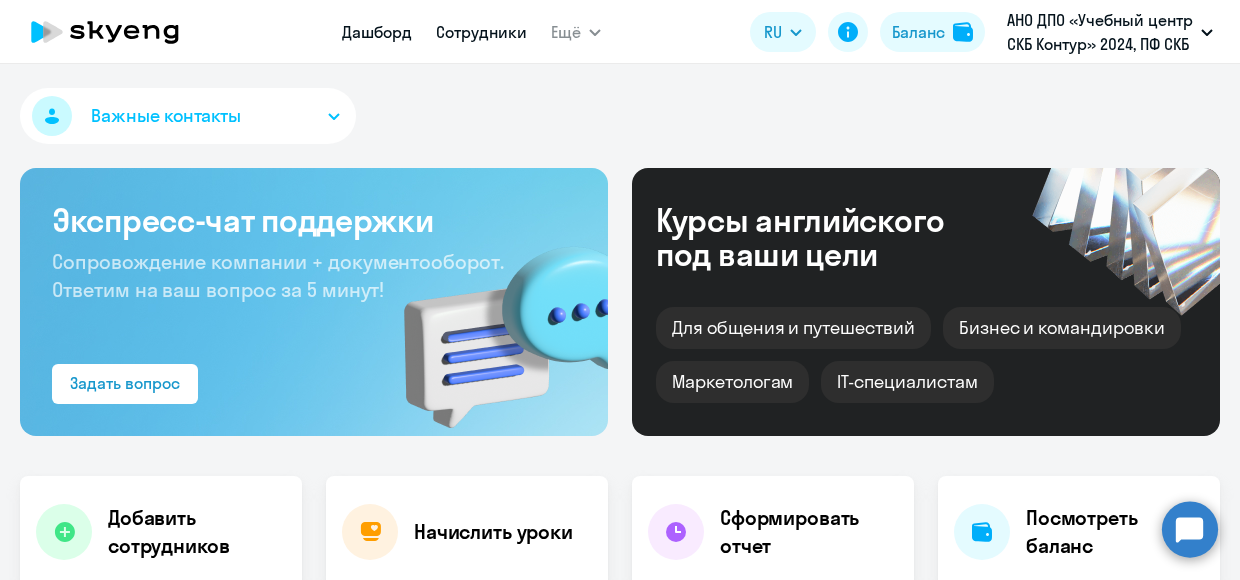 click on "Сотрудники" at bounding box center [481, 32] 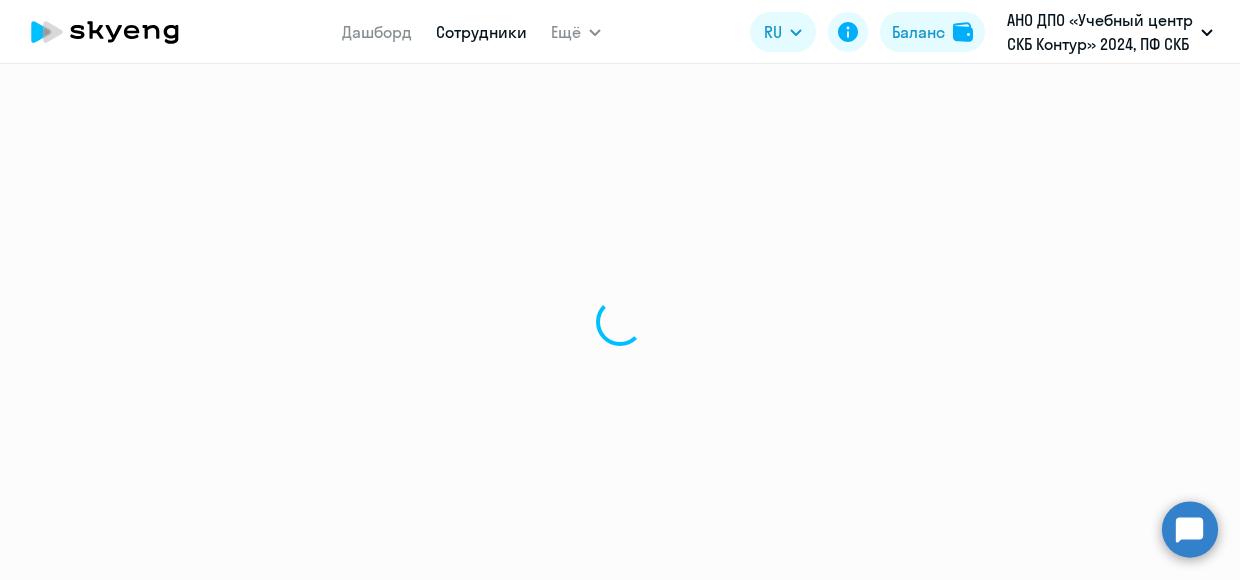select on "30" 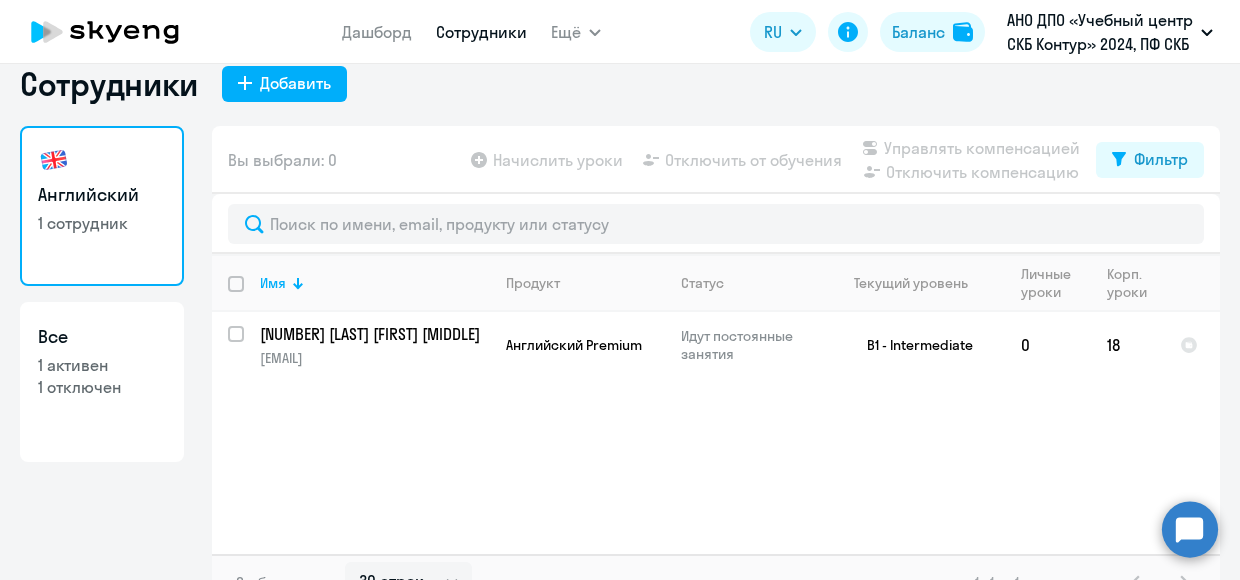 scroll, scrollTop: 0, scrollLeft: 0, axis: both 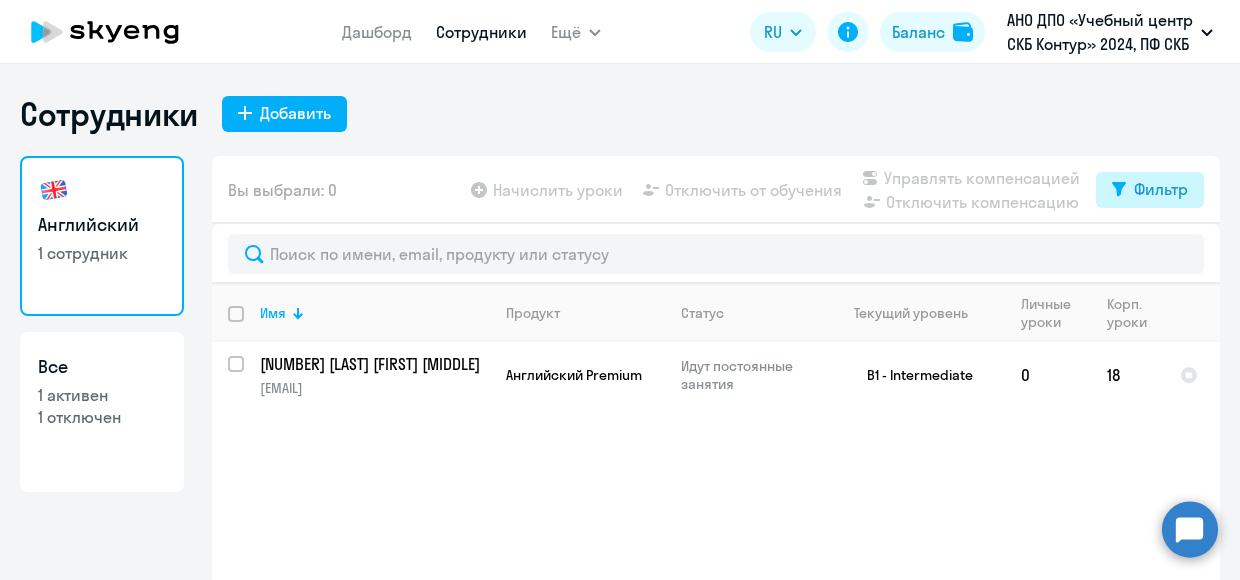 click on "Фильтр" 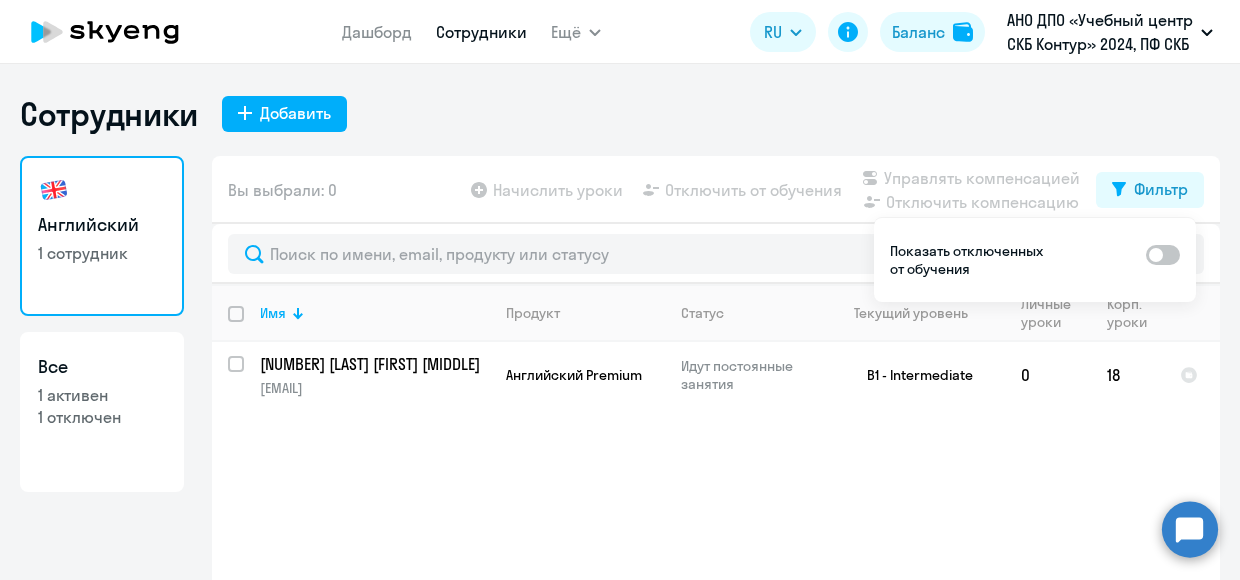 click on "Сотрудники
Добавить" 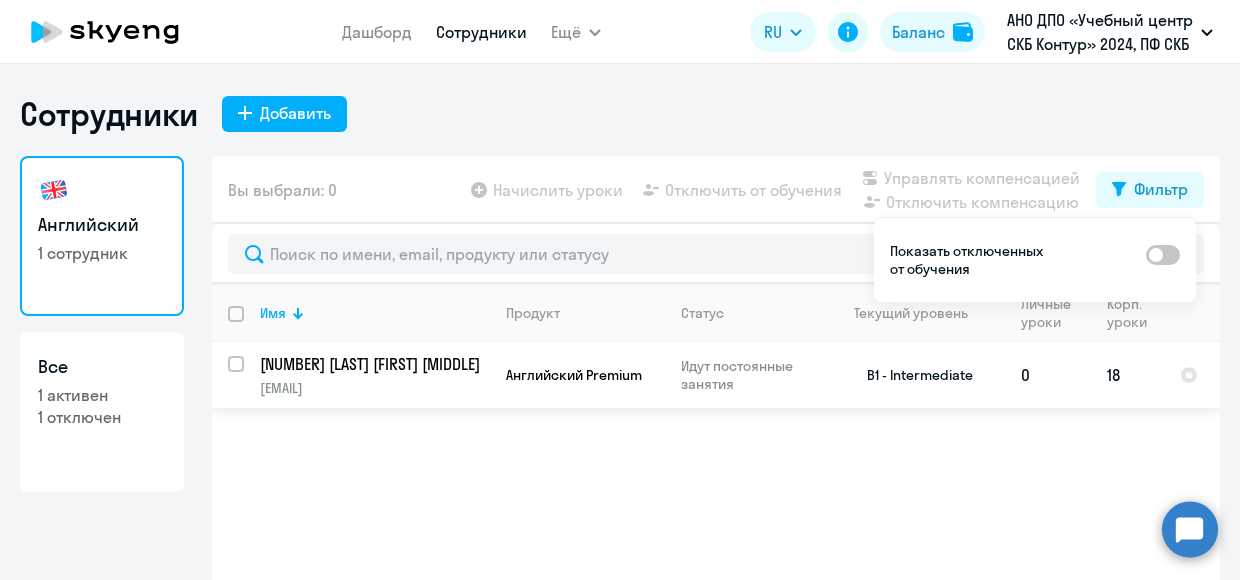 click on "[NUMBER] [LAST] [FIRST] [MIDDLE]" 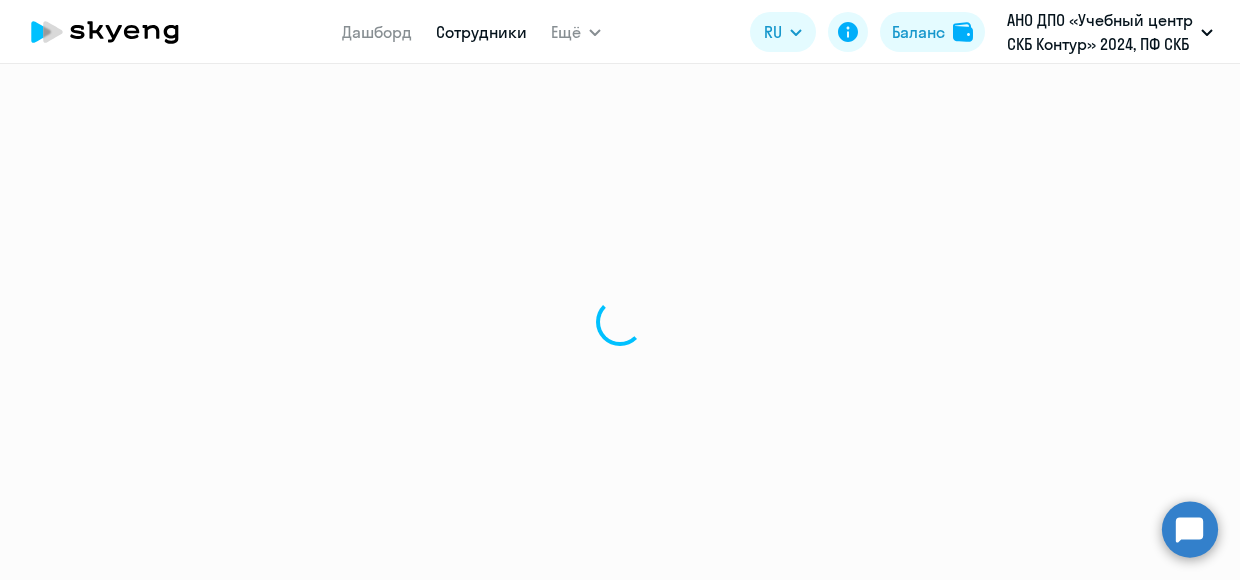 select on "english" 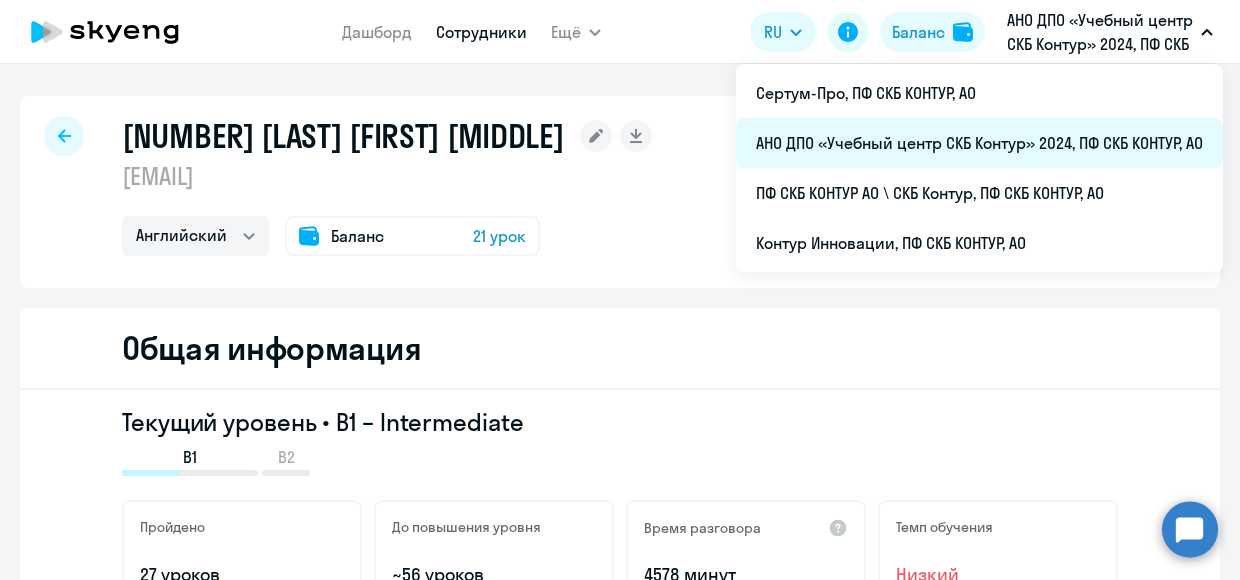 click on "АНО ДПО «Учебный центр СКБ Контур» 2024, ПФ СКБ КОНТУР, АО" at bounding box center [979, 143] 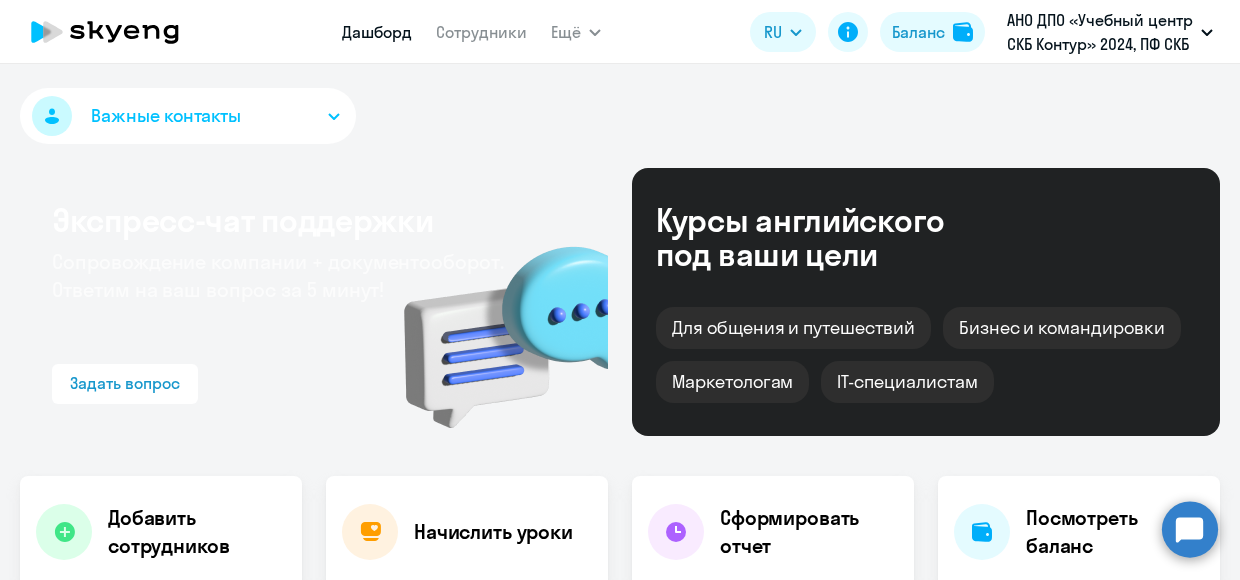 select on "30" 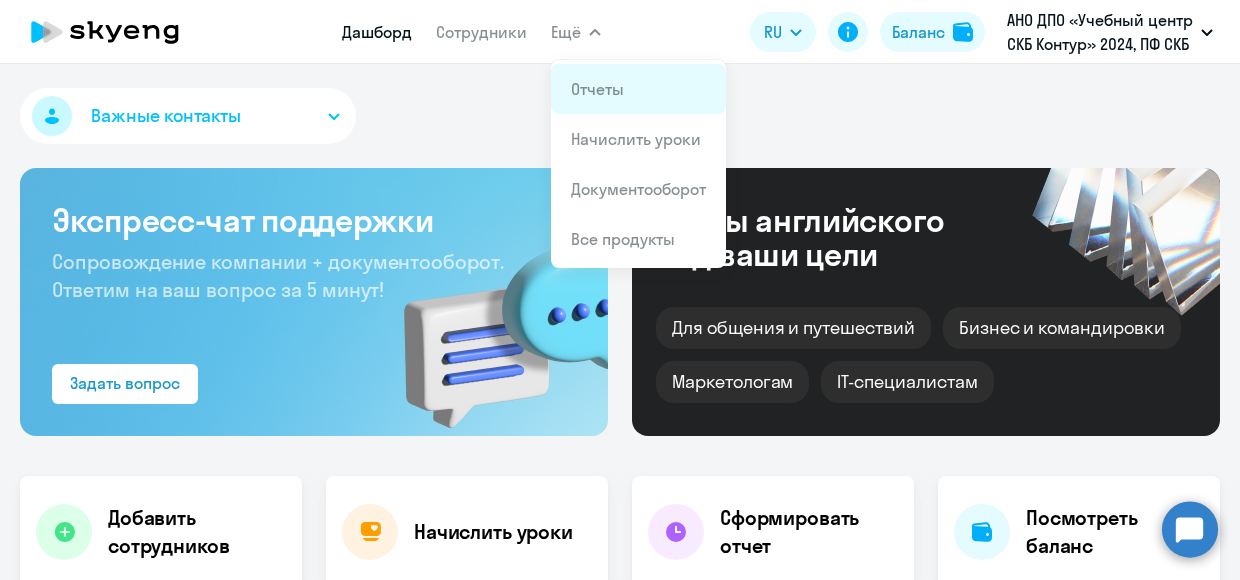 click on "Отчеты" at bounding box center [597, 89] 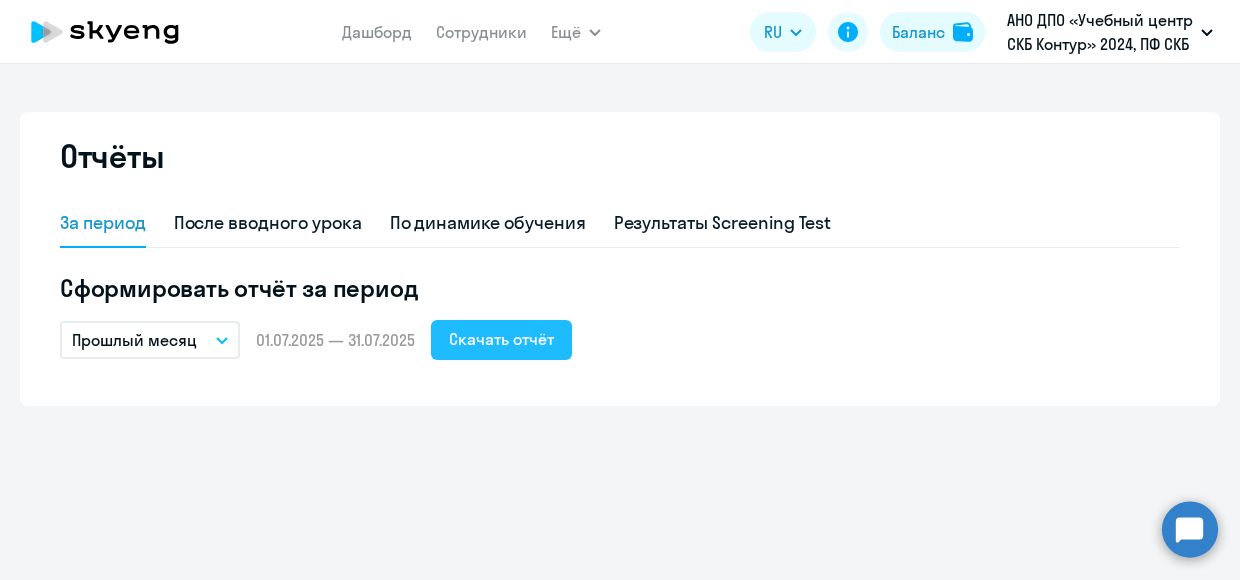 click on "Скачать отчёт" 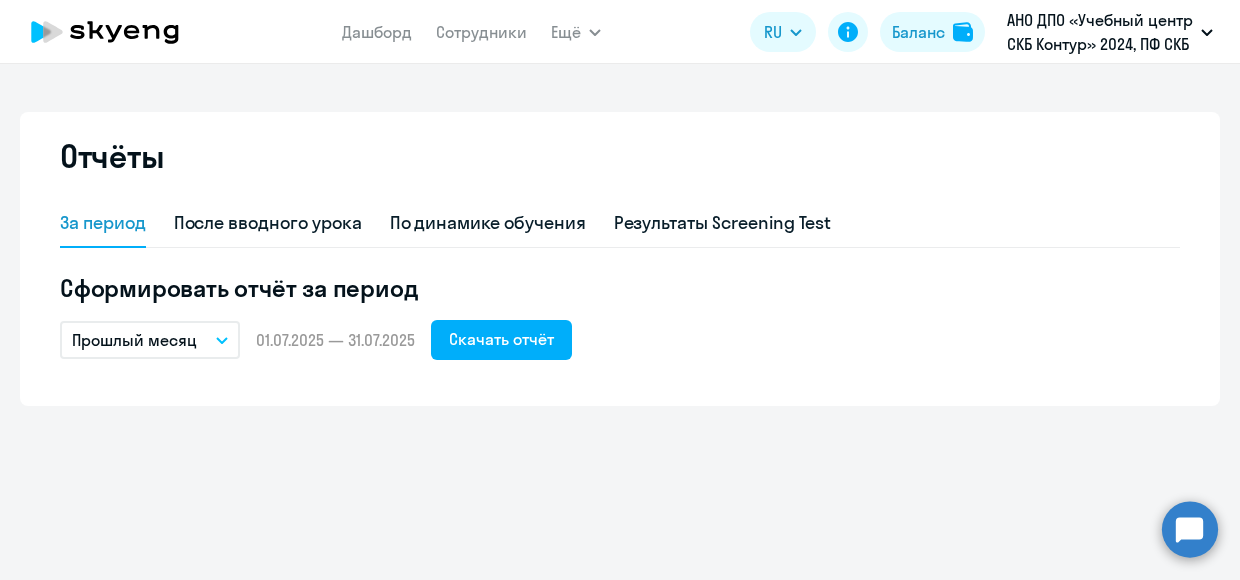 click on "Прошлый месяц
–  [DATE] — [DATE]   Скачать отчёт" 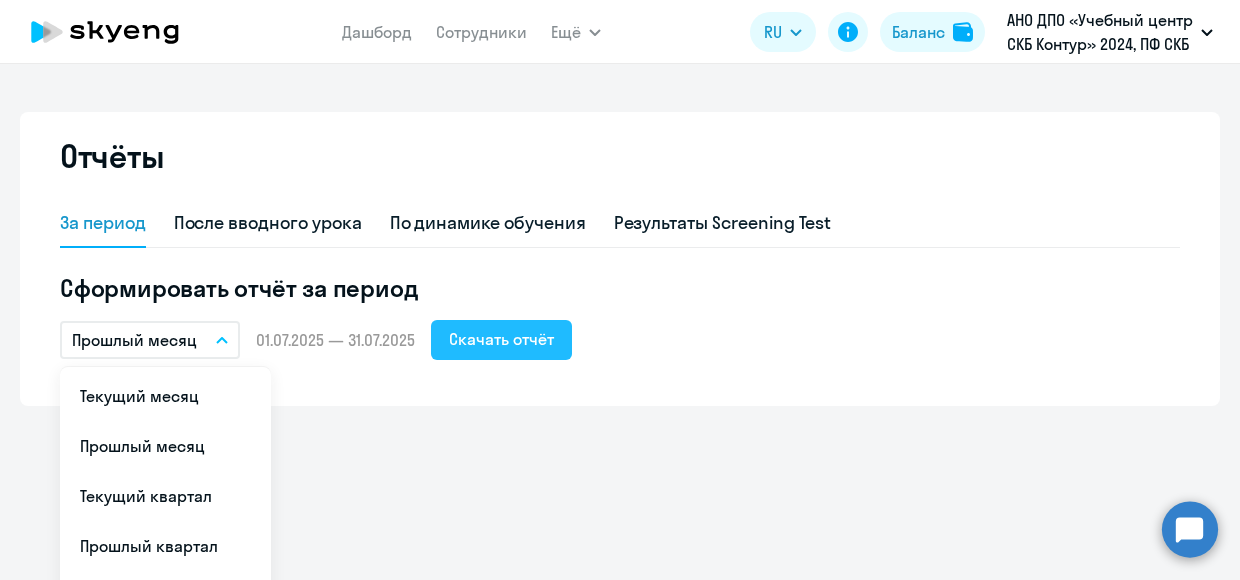 click on "Скачать отчёт" 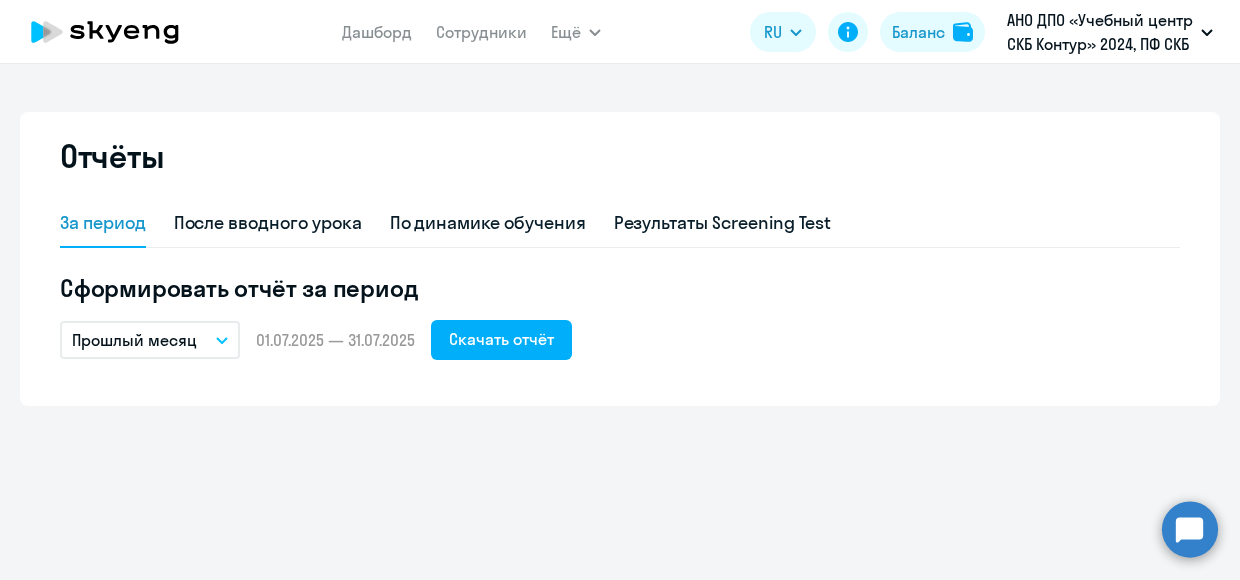 click on "Отчёты За период После вводного урока По динамике обучения Результаты Screening Test Сформировать отчёт за период  Прошлый месяц
Текущий месяц   Прошлый месяц   Текущий квартал   Прошлый квартал   Текущий год   Прошлый год   Весь период   Собственный период...  –  [DATE].[YEAR] — [DATE].[YEAR]   Скачать отчёт" 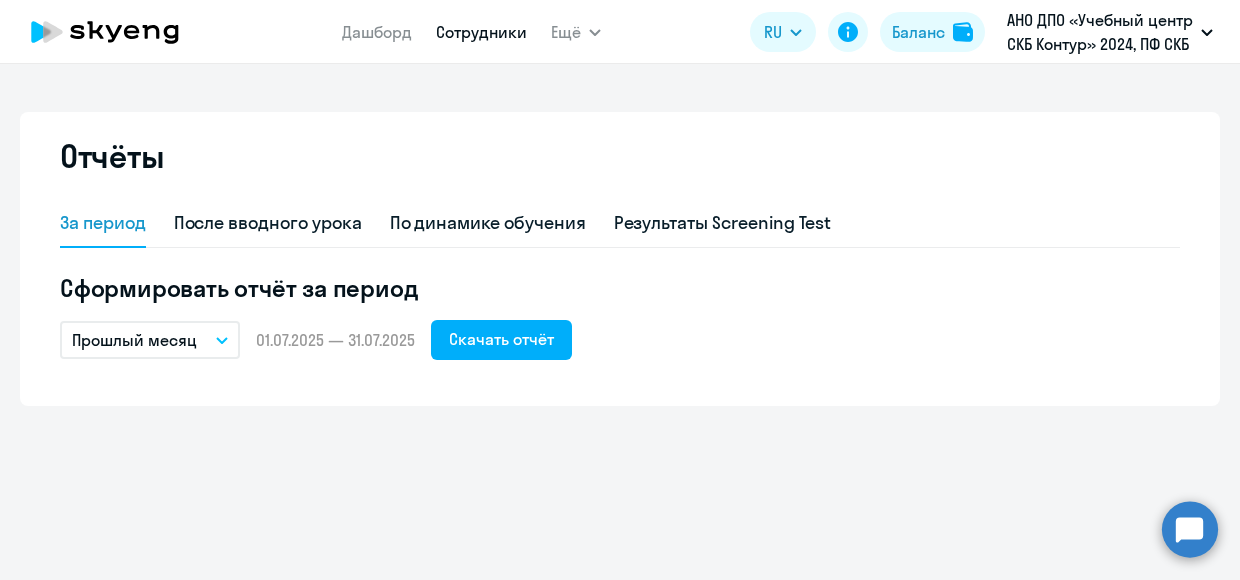 click on "Сотрудники" at bounding box center (481, 32) 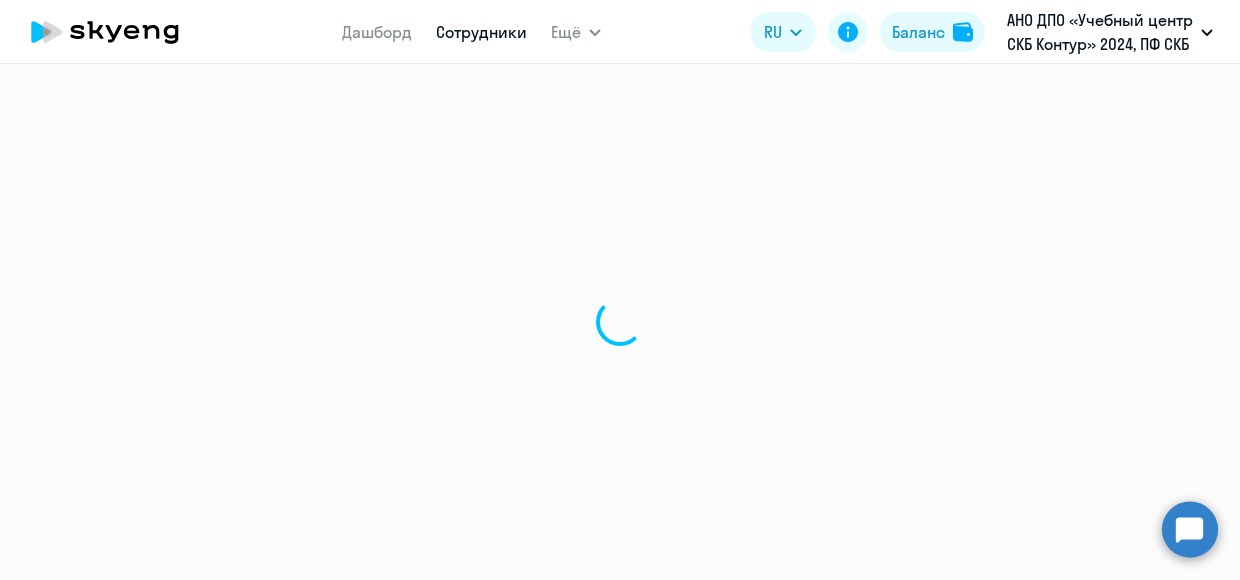 select on "30" 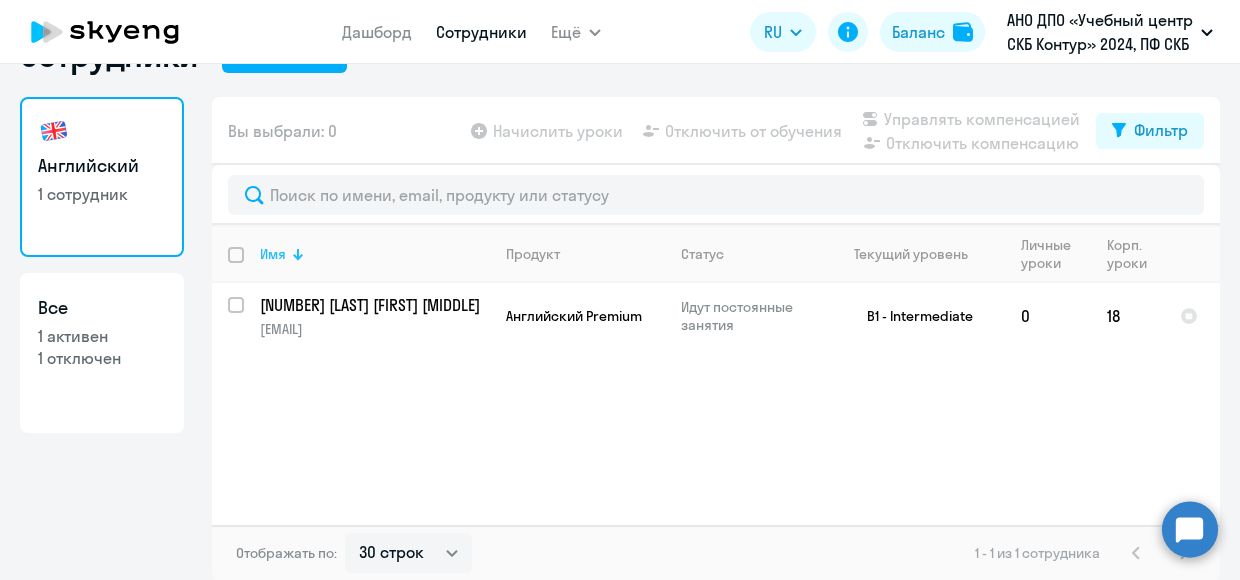 scroll, scrollTop: 60, scrollLeft: 0, axis: vertical 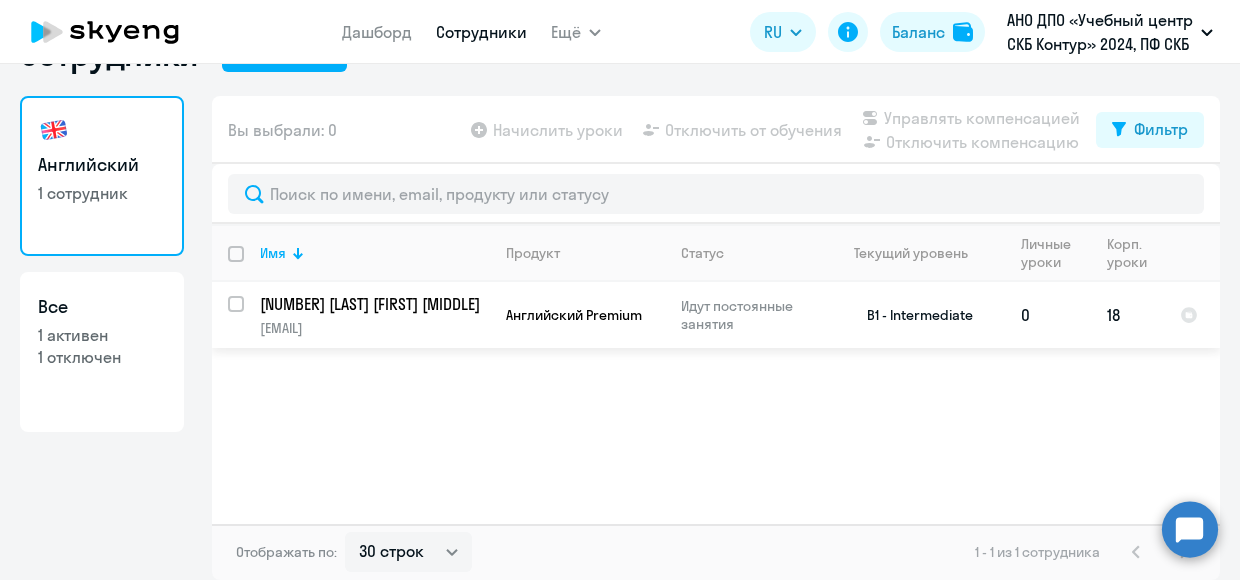 click on "[NUMBER] [LAST] [FIRST] [MIDDLE]" 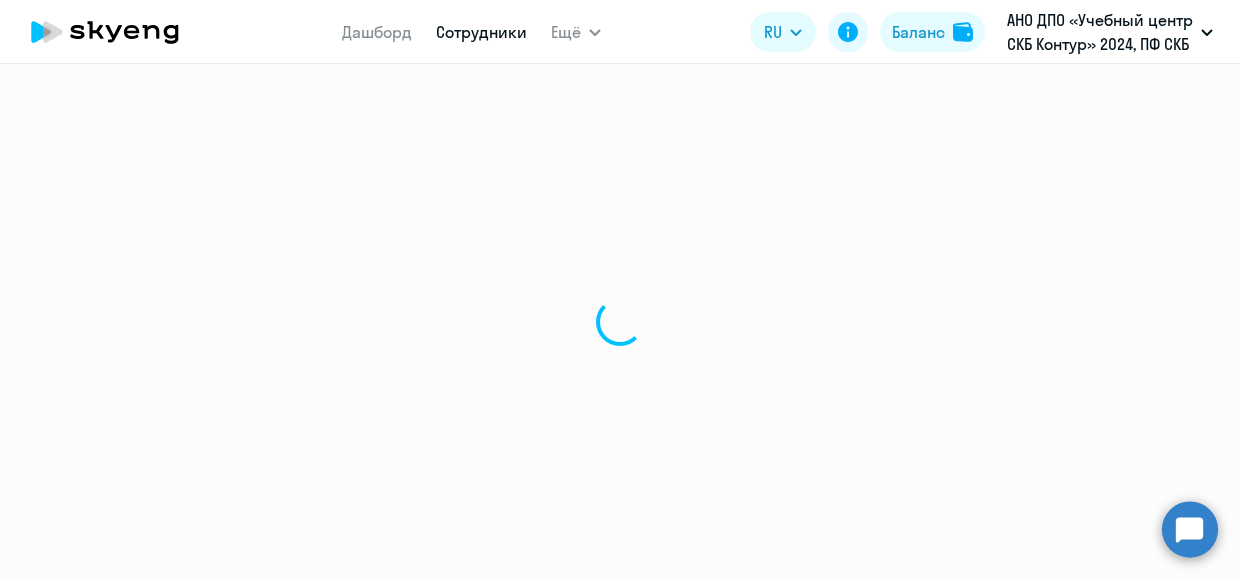 select on "english" 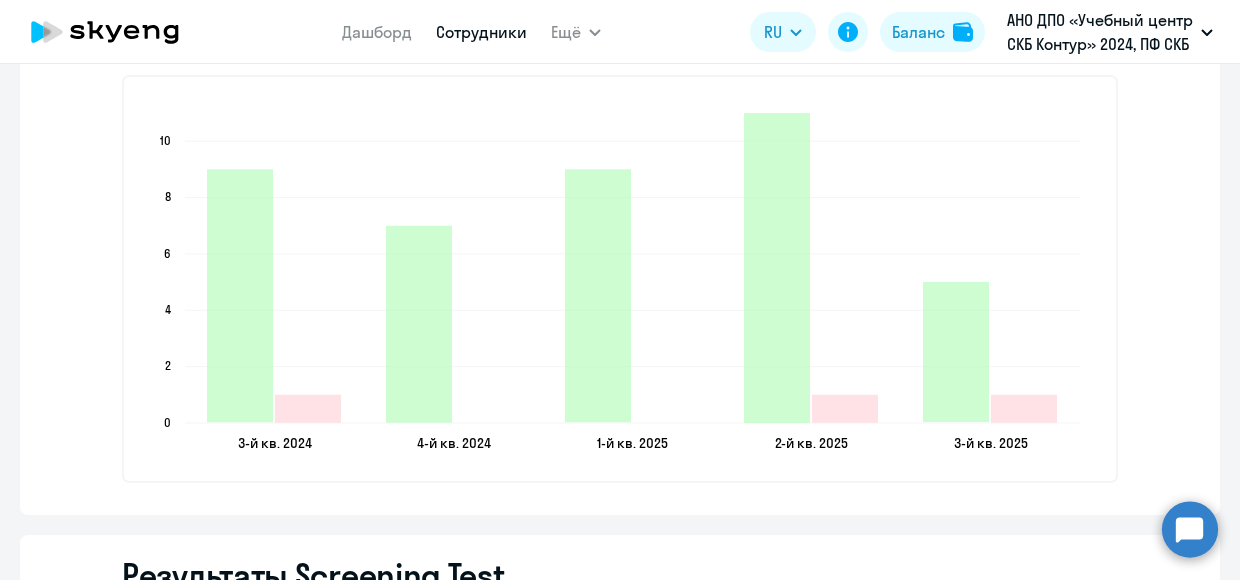scroll, scrollTop: 2900, scrollLeft: 0, axis: vertical 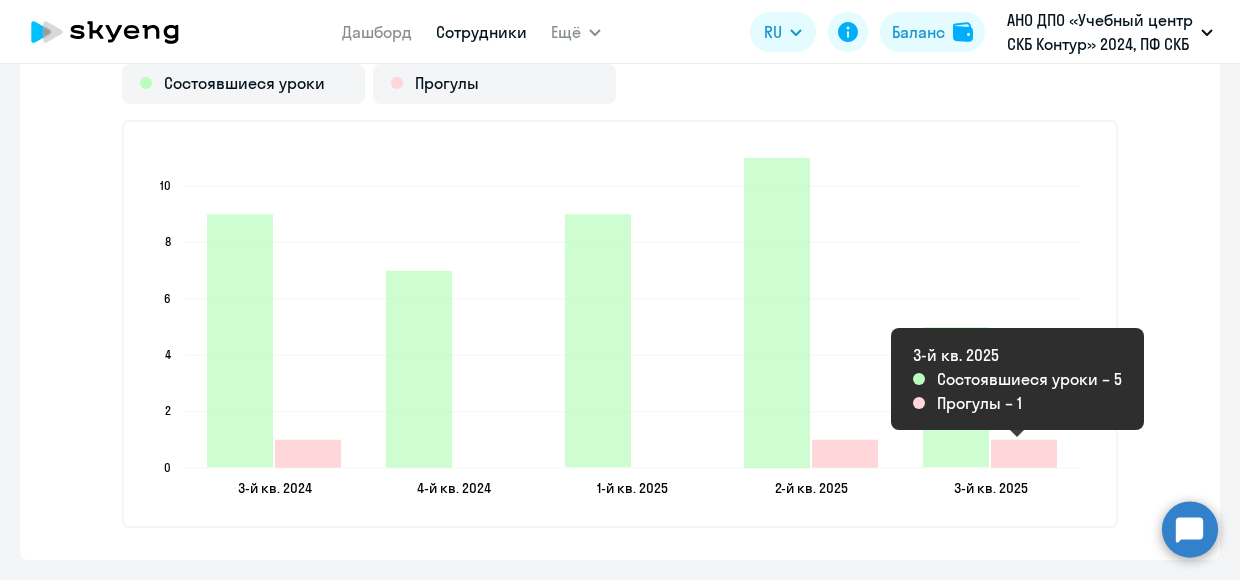 click 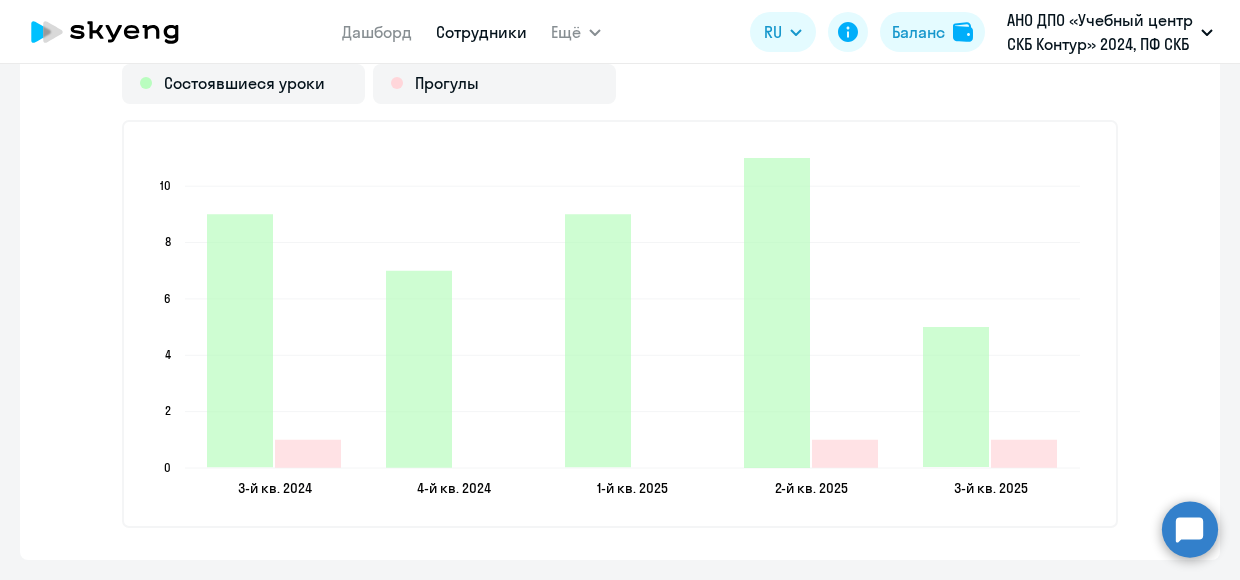 click on "3-й кв. 2024  3-й кв. 2024  4-й кв. 2024  4-й кв. 2024  1-й кв. 2025  1-й кв. 2025  2-й кв. 2025  2-й кв. 2025  3-й кв. 2025  3-й кв. 2025  0  0  2  2  4  4  6  6  8  8  10  10" 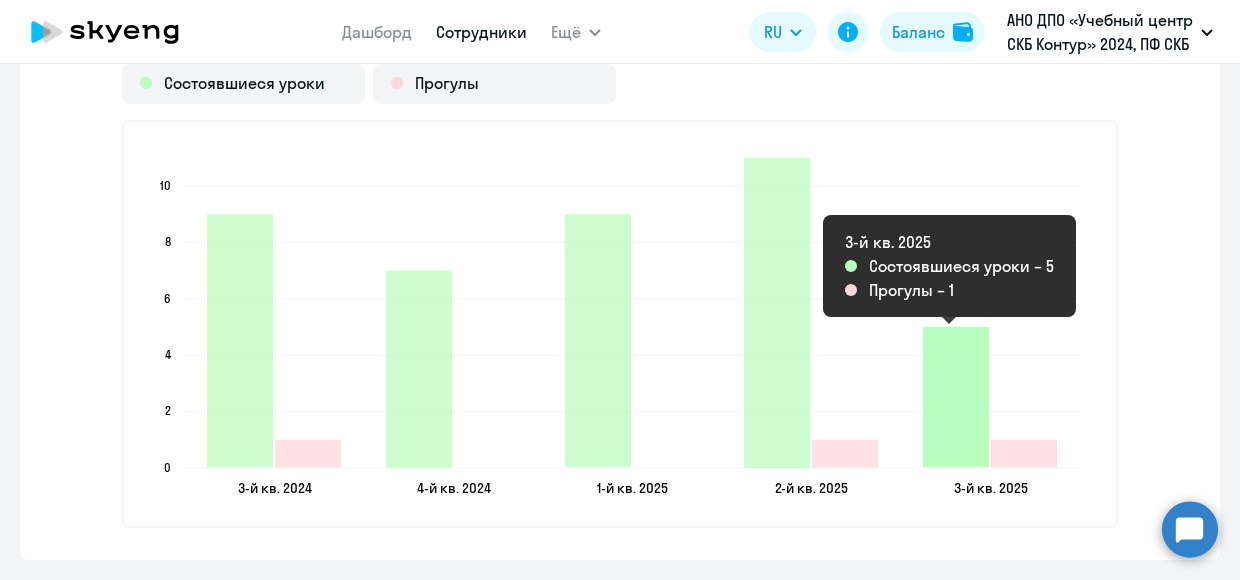 click 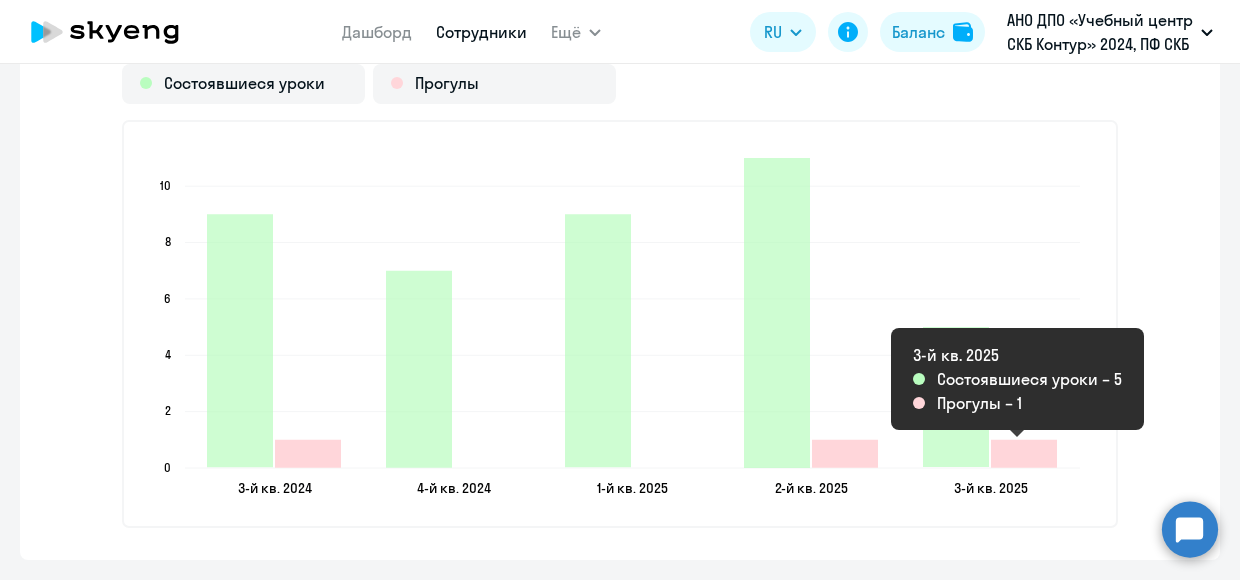 click 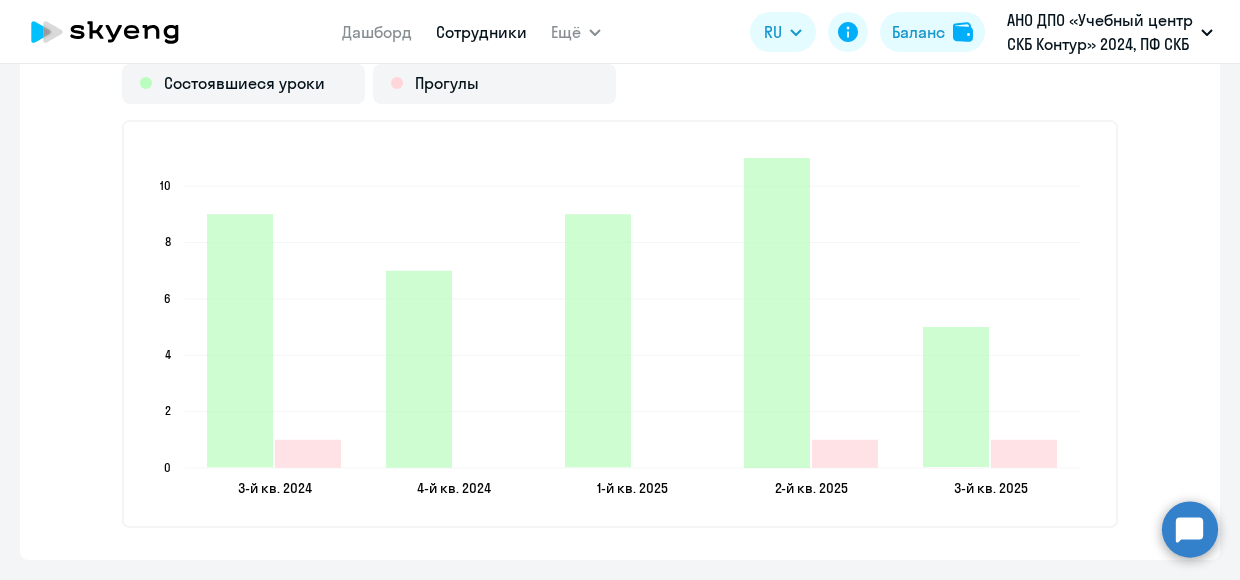 click on "3-й кв. 2025" 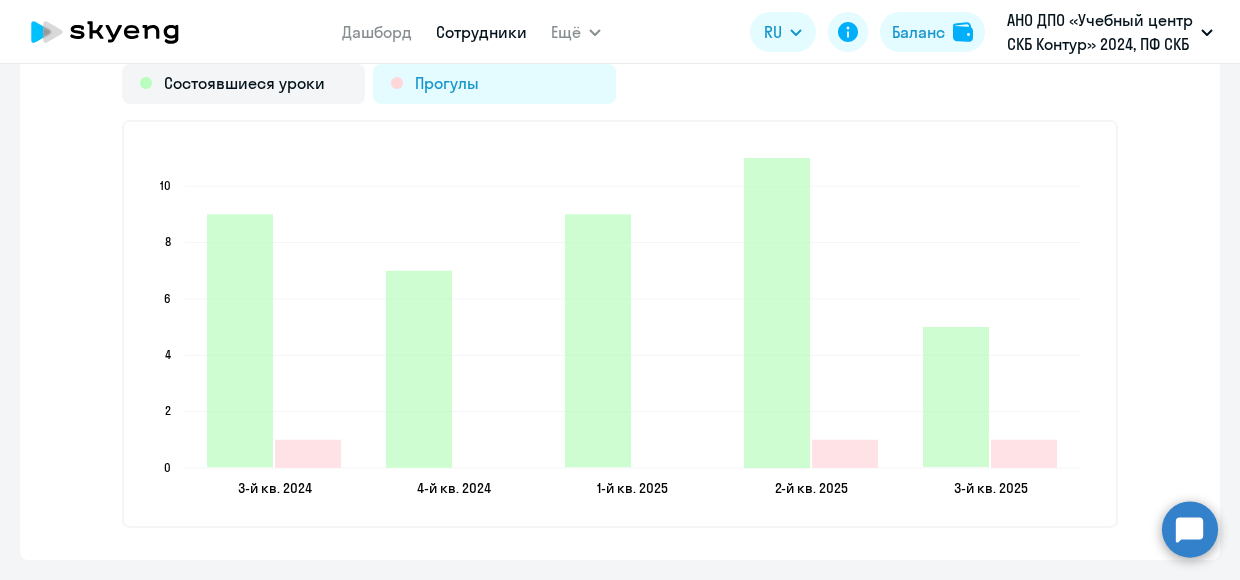 click on "Прогулы" 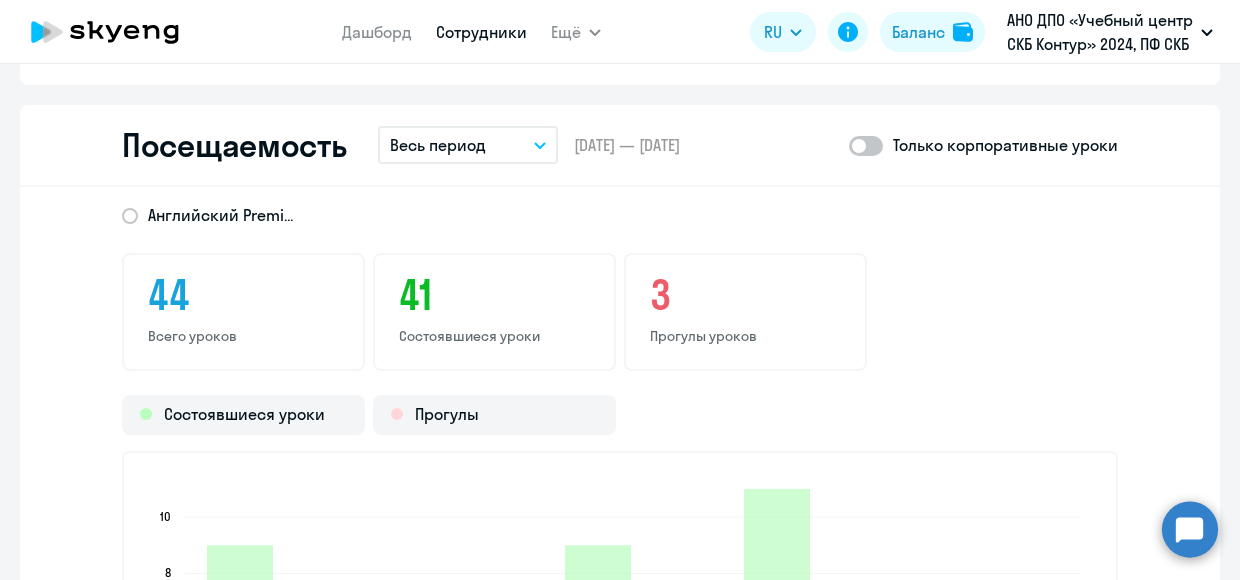 scroll, scrollTop: 2600, scrollLeft: 0, axis: vertical 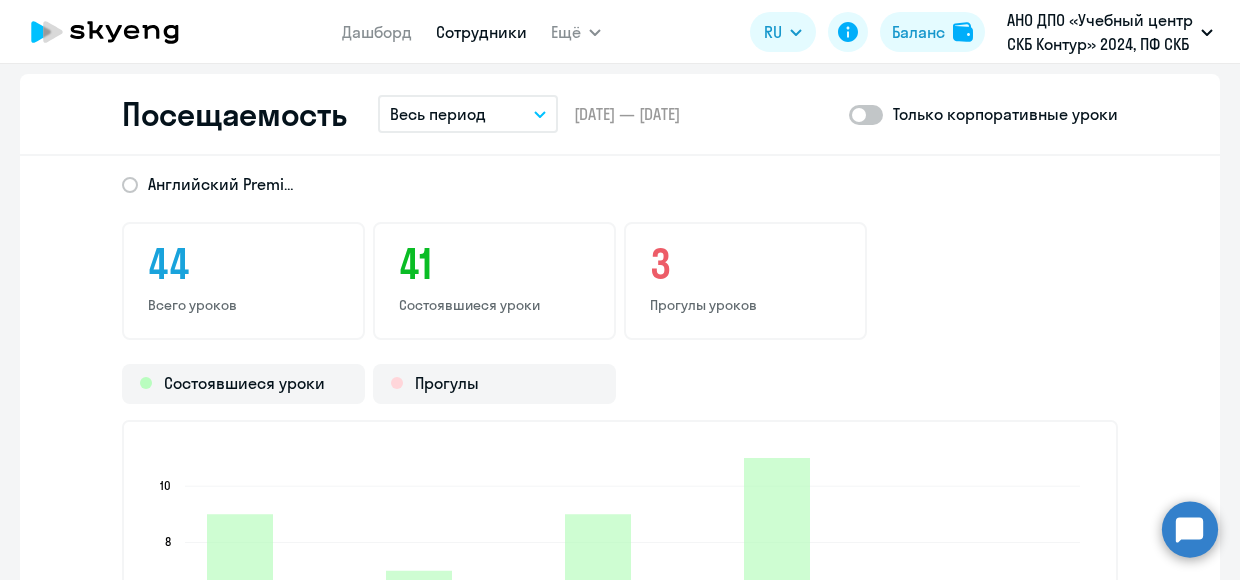 click on "Прогулы уроков" 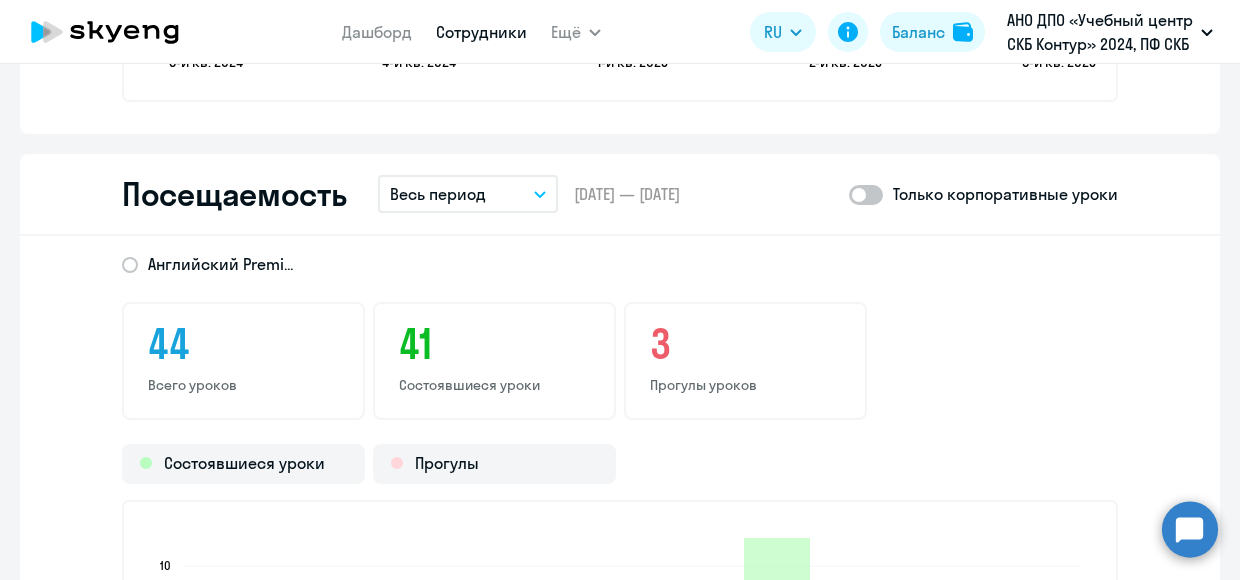 scroll, scrollTop: 2700, scrollLeft: 0, axis: vertical 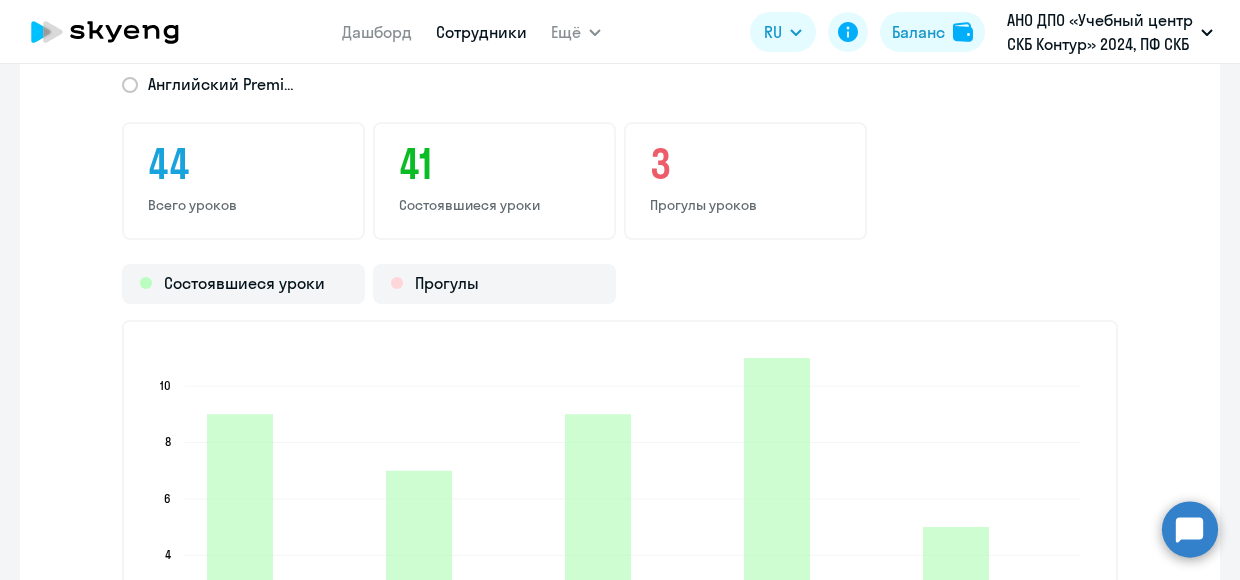 click on "Прогулы уроков" 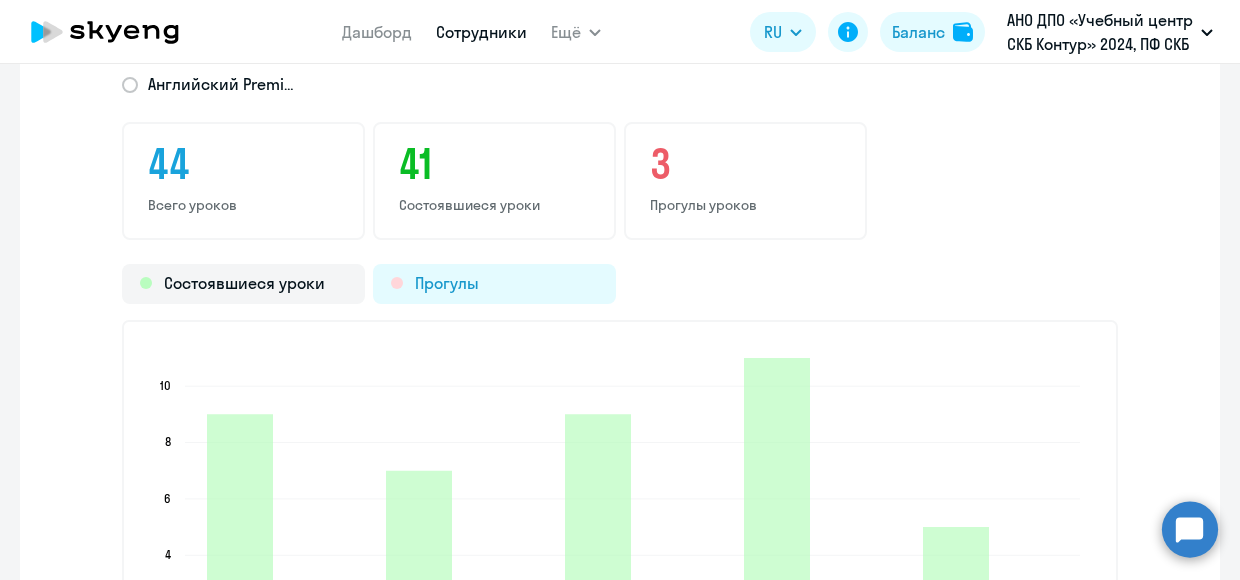 click on "Прогулы" 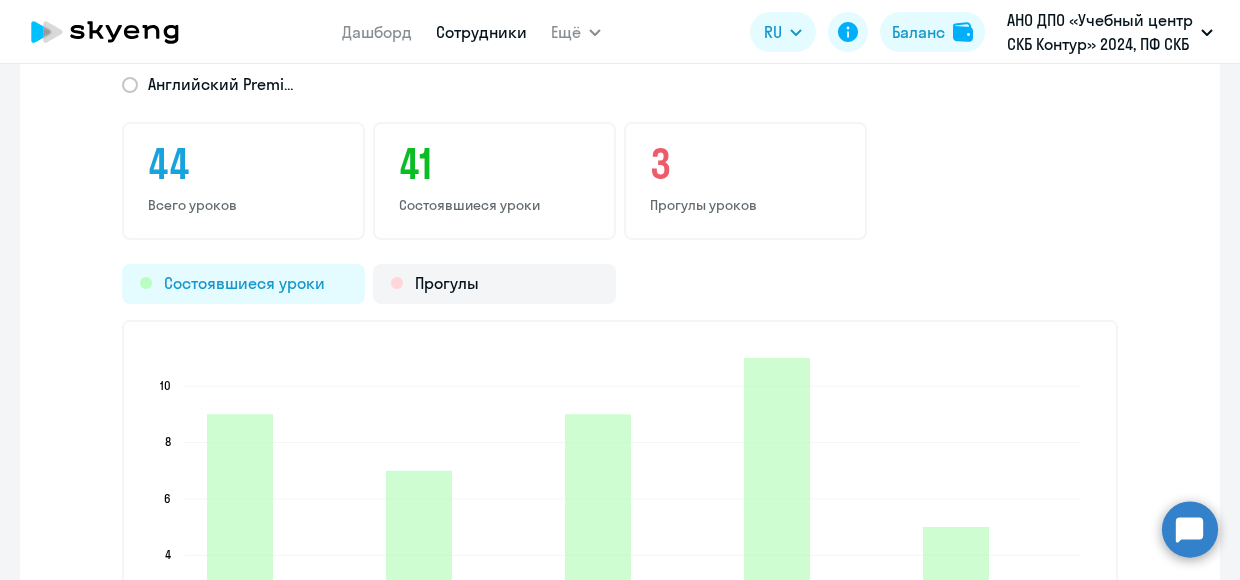 click on "Состоявшиеся уроки" 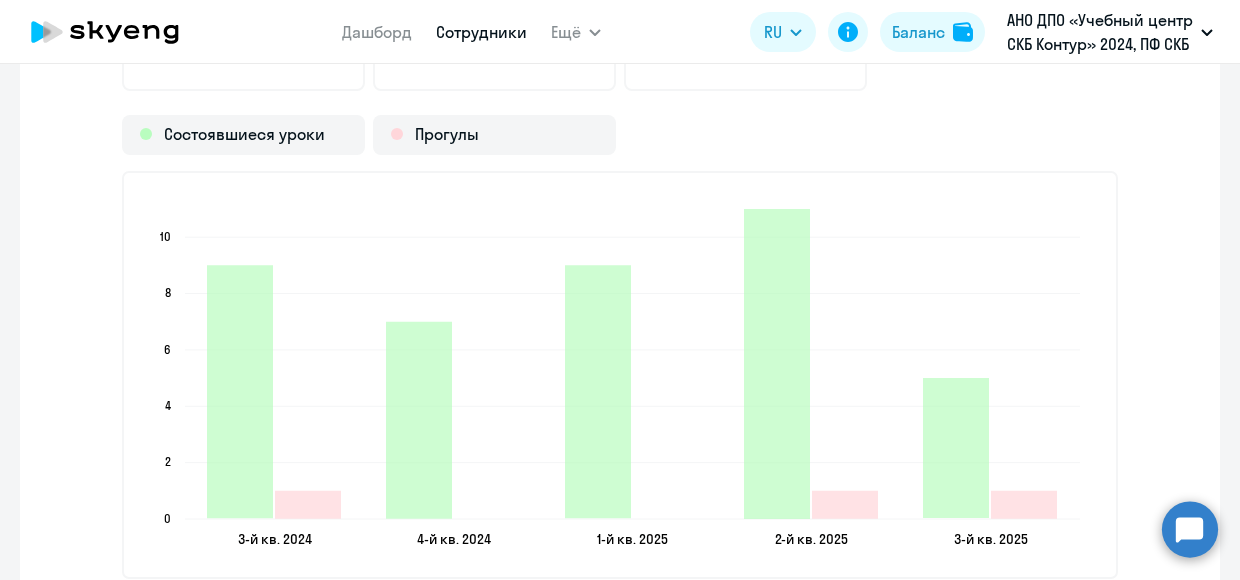 scroll, scrollTop: 3200, scrollLeft: 0, axis: vertical 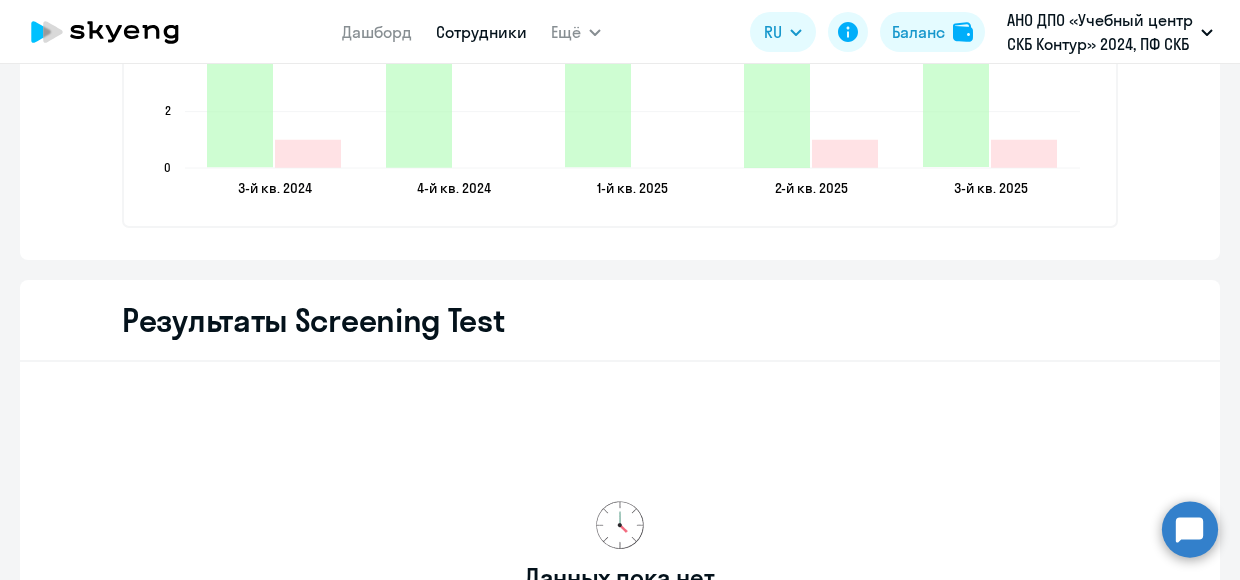 click on "Данных пока нет Сотрудник либо не проходил Screening Test, либо оценка тестирования еще не завершена" 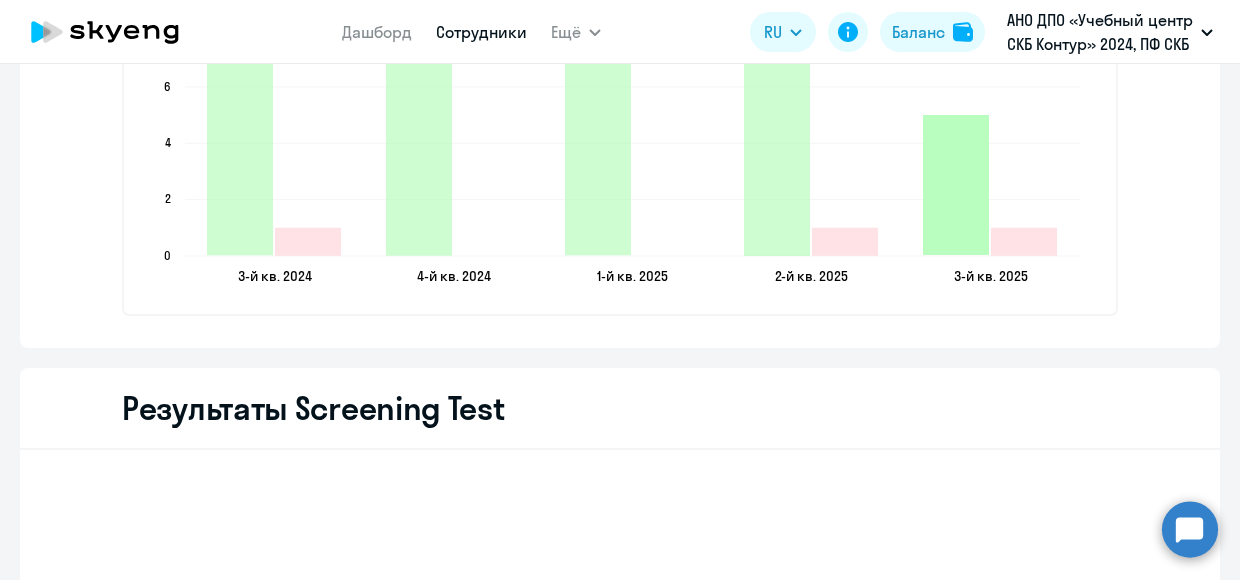 scroll, scrollTop: 3200, scrollLeft: 0, axis: vertical 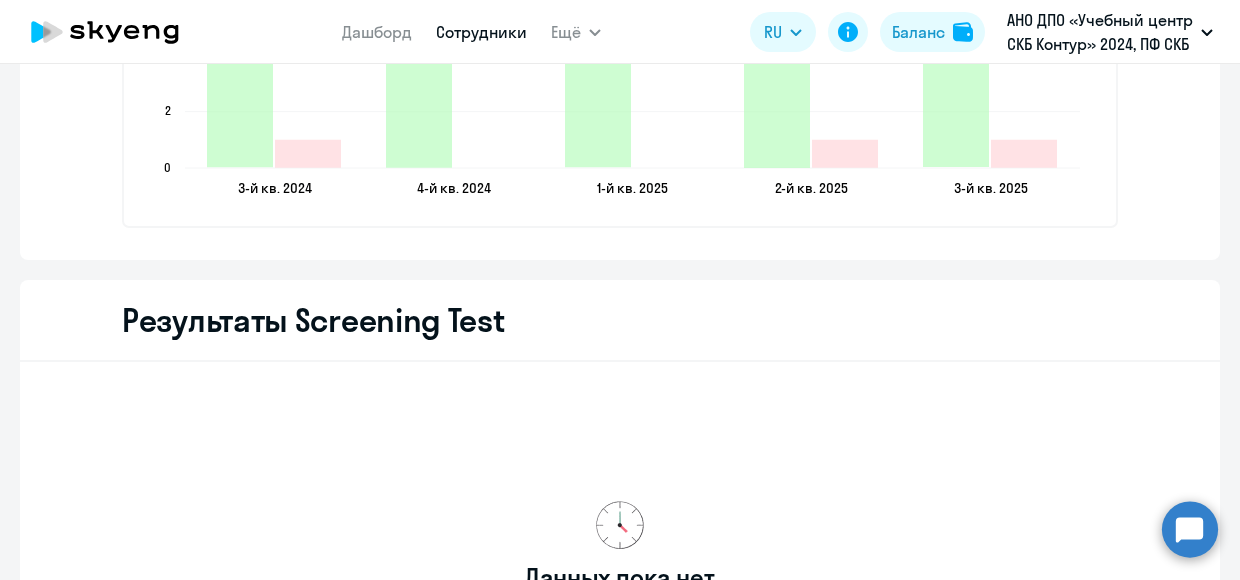 click 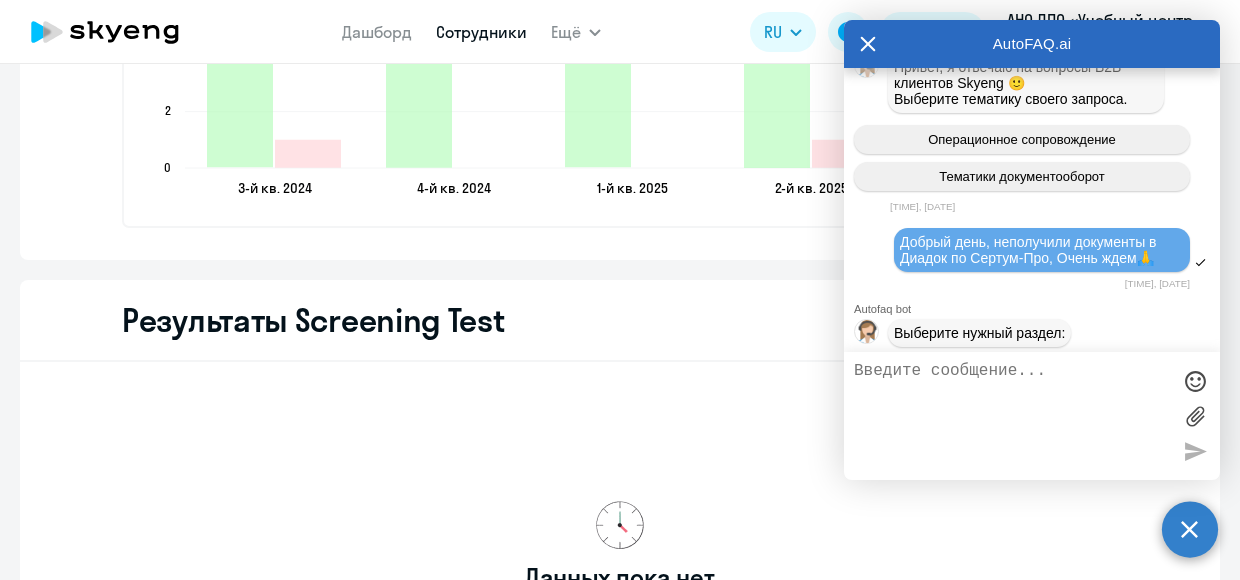 scroll, scrollTop: 58, scrollLeft: 0, axis: vertical 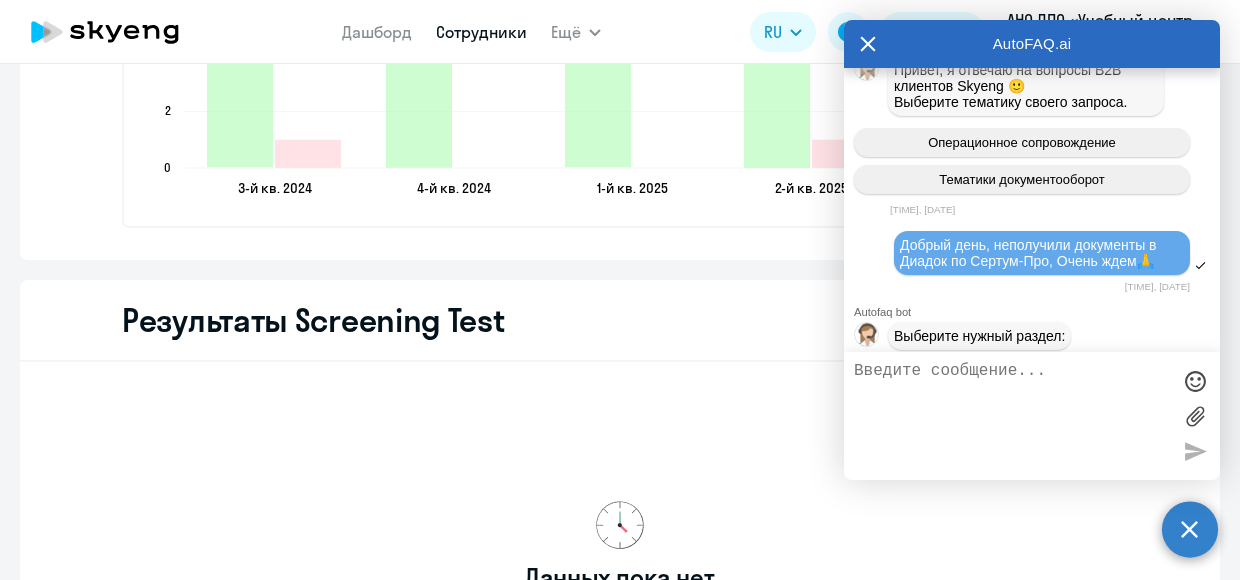 click on "Добрый день, неполучили документы в Диадок по Сертум-Про, Очень ждем🙏" at bounding box center (1030, 253) 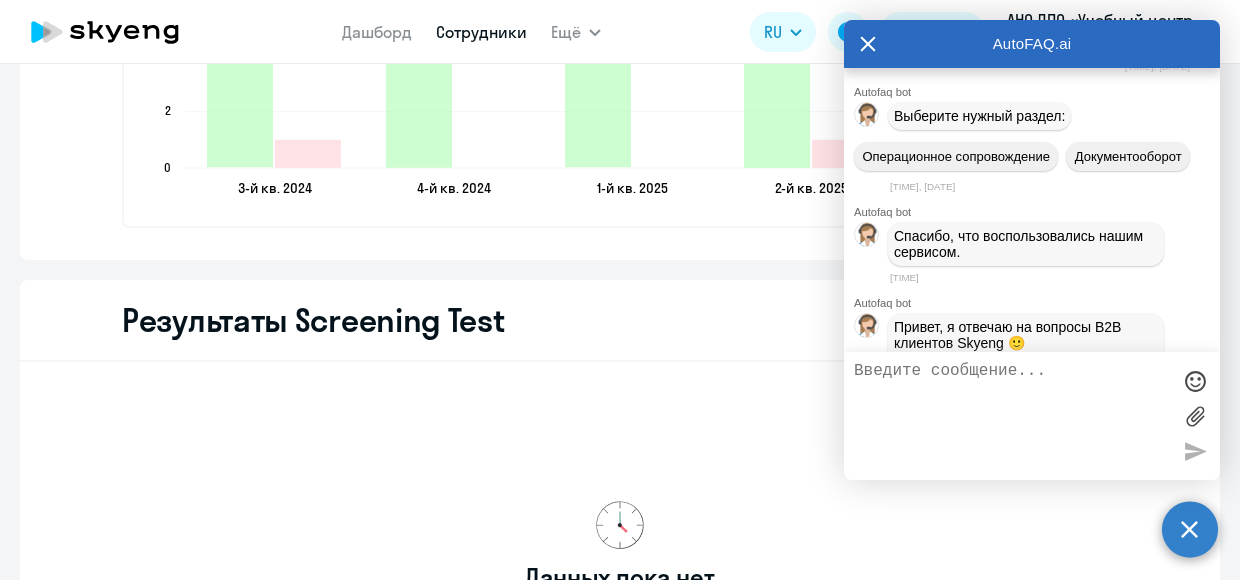 scroll, scrollTop: 458, scrollLeft: 0, axis: vertical 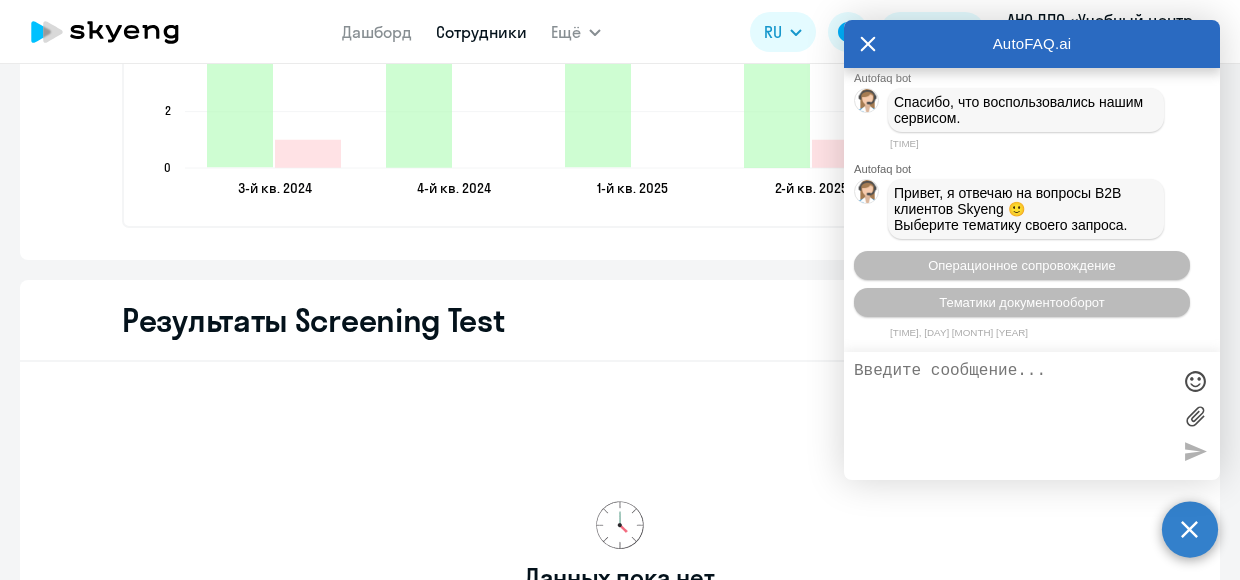 click at bounding box center [1012, 416] 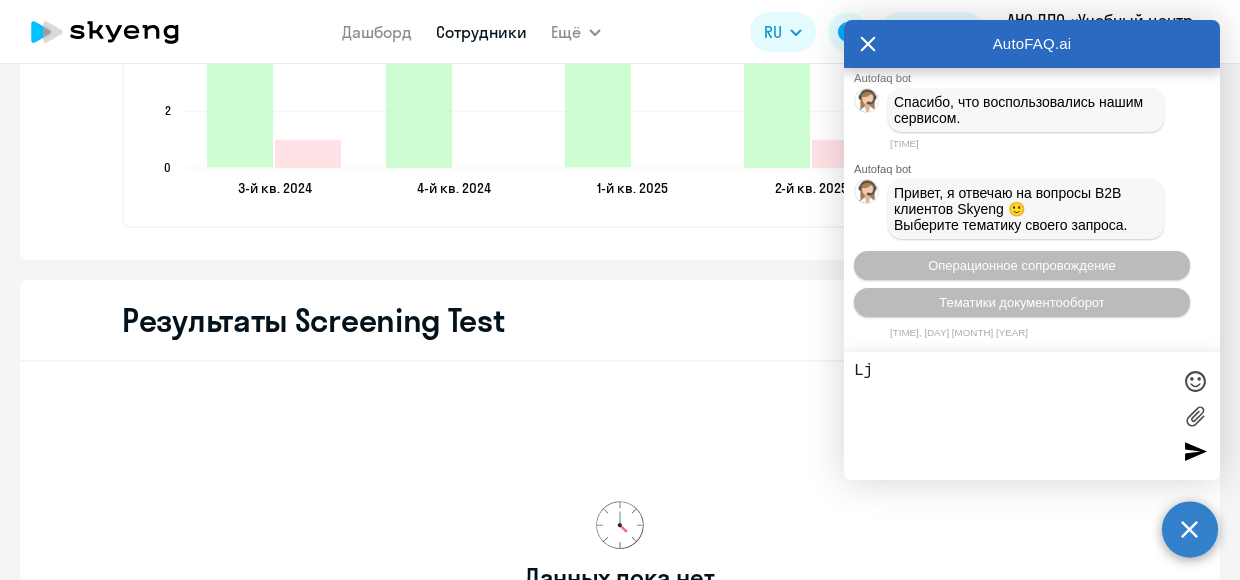 type on "L" 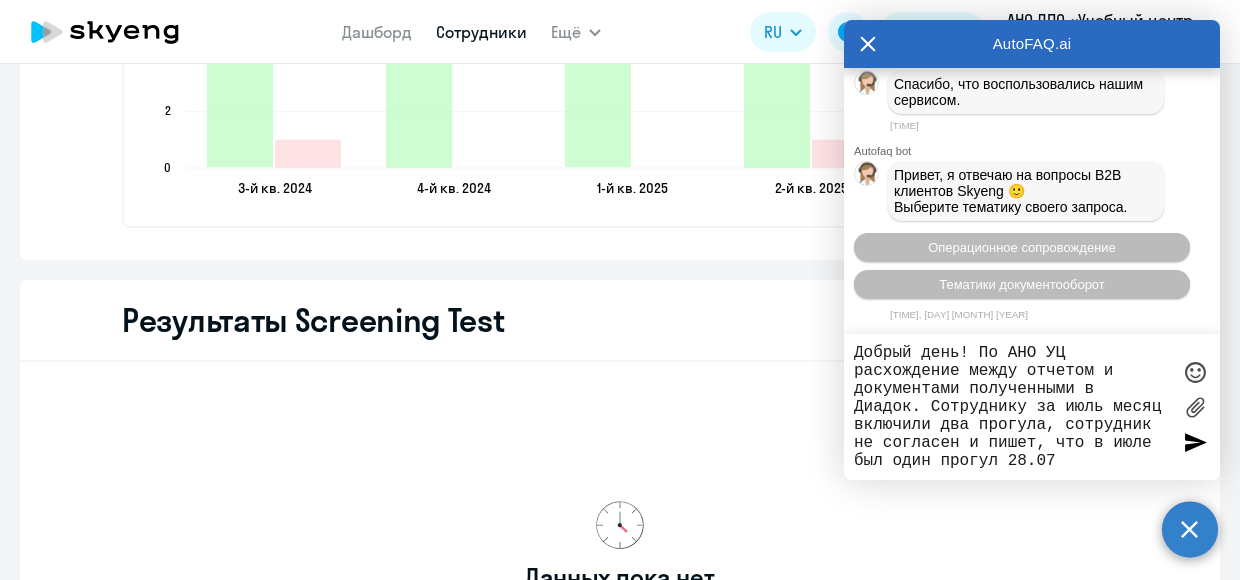 click on "Добрый день! По АНО УЦ расхождение между отчетом и документами полученными в Диадок. Сотруднику за июль месяц включили два прогула, сотрудник не согласен и пишет, что в июле был один прогул 28.07" at bounding box center (1012, 407) 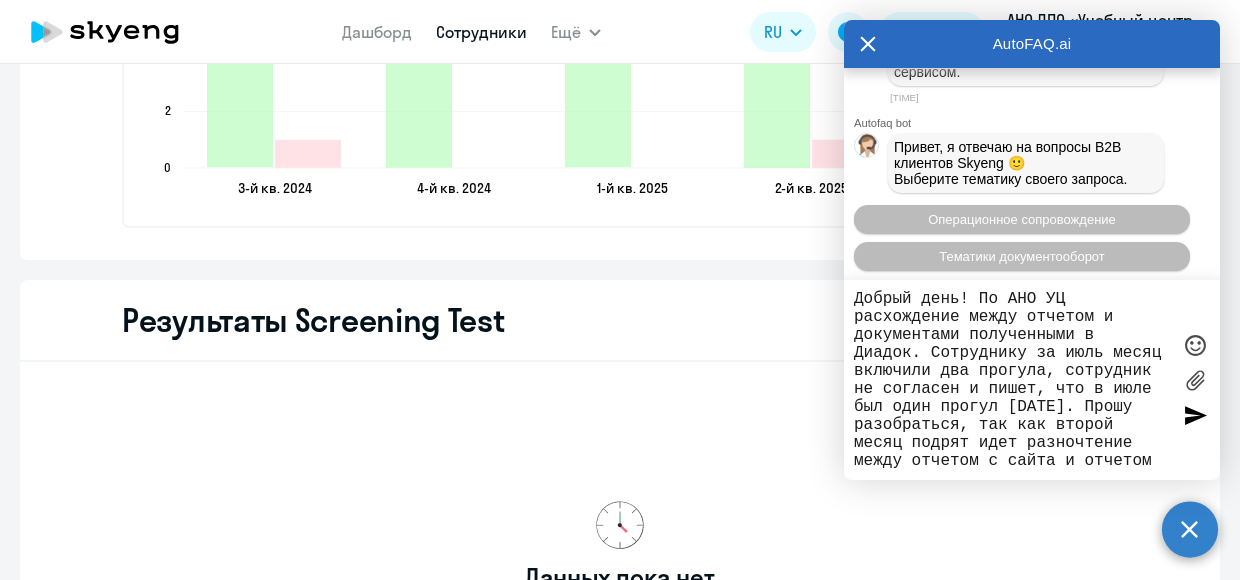 scroll, scrollTop: 18, scrollLeft: 0, axis: vertical 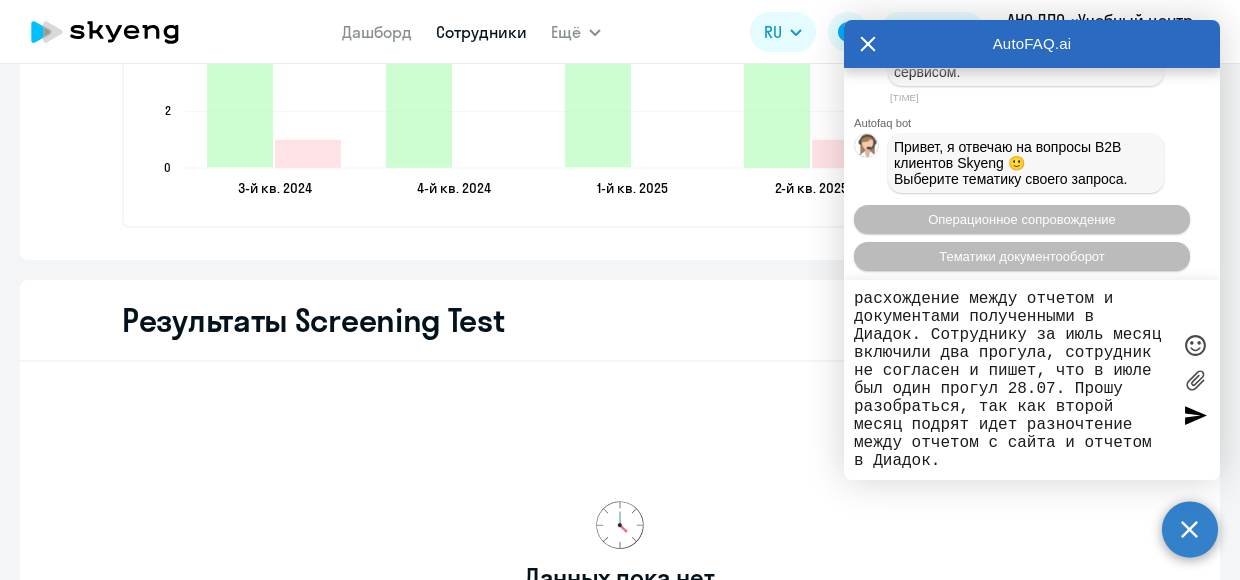 type on "Добрый день! По АНО УЦ расхождение между отчетом и документами полученными в Диадок. Сотруднику за июль месяц включили два прогула, сотрудник не согласен и пишет, что в июле был один прогул 28.07. Прошу разобраться, так как второй месяц подрят идет разночтение между отчетом с сайта и отчетом в Диадок." 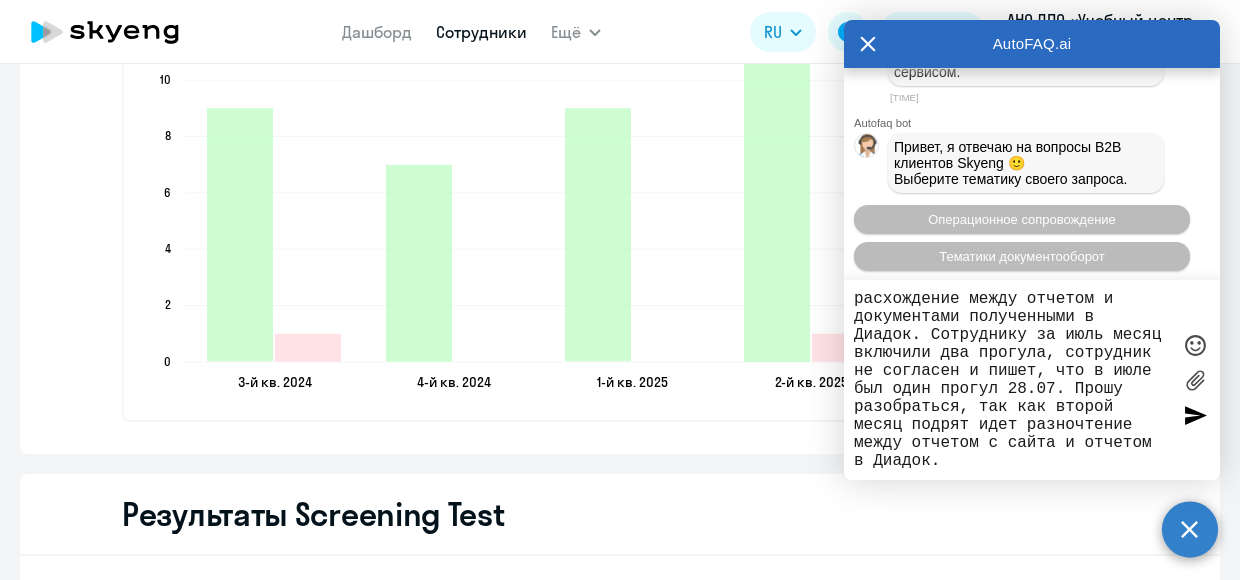 scroll, scrollTop: 3000, scrollLeft: 0, axis: vertical 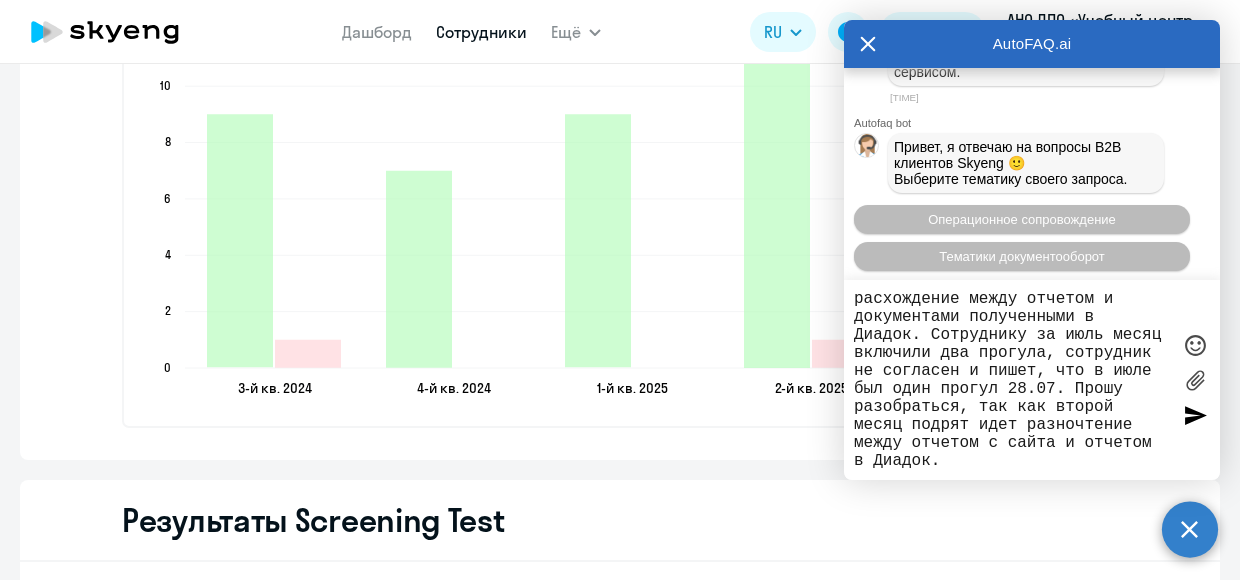 click at bounding box center (1195, 380) 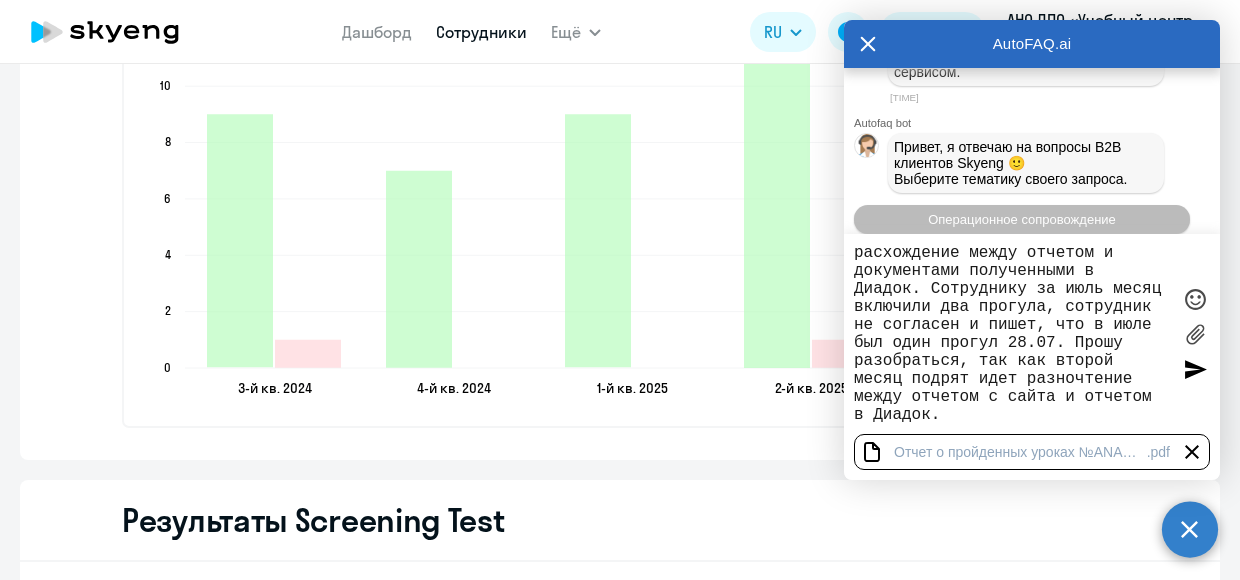 click at bounding box center (1195, 334) 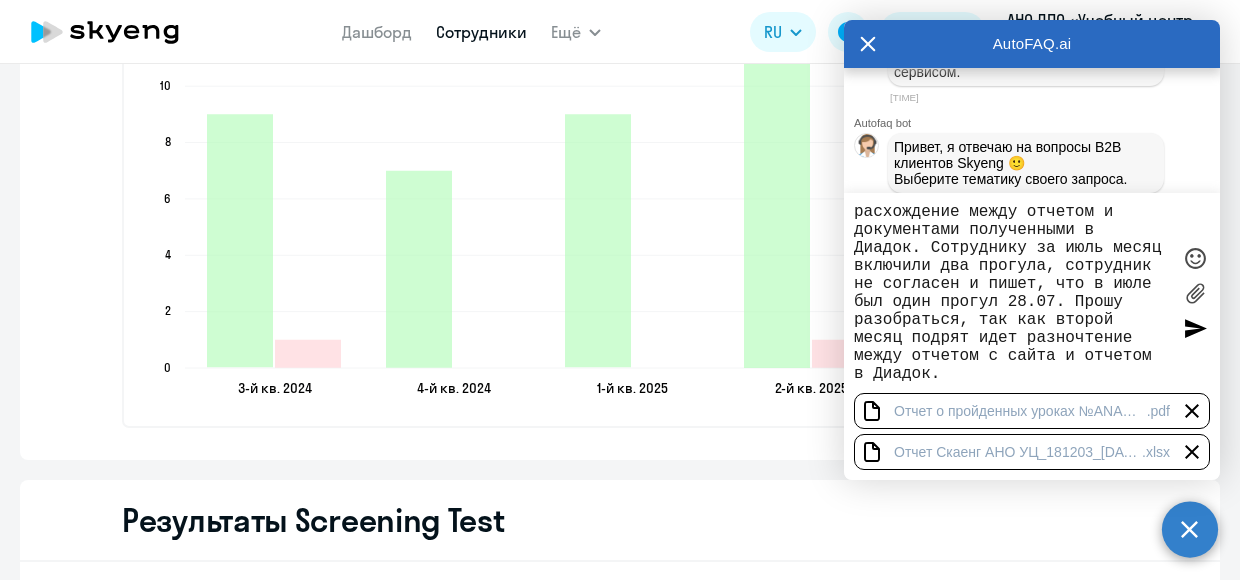 click at bounding box center (1195, 328) 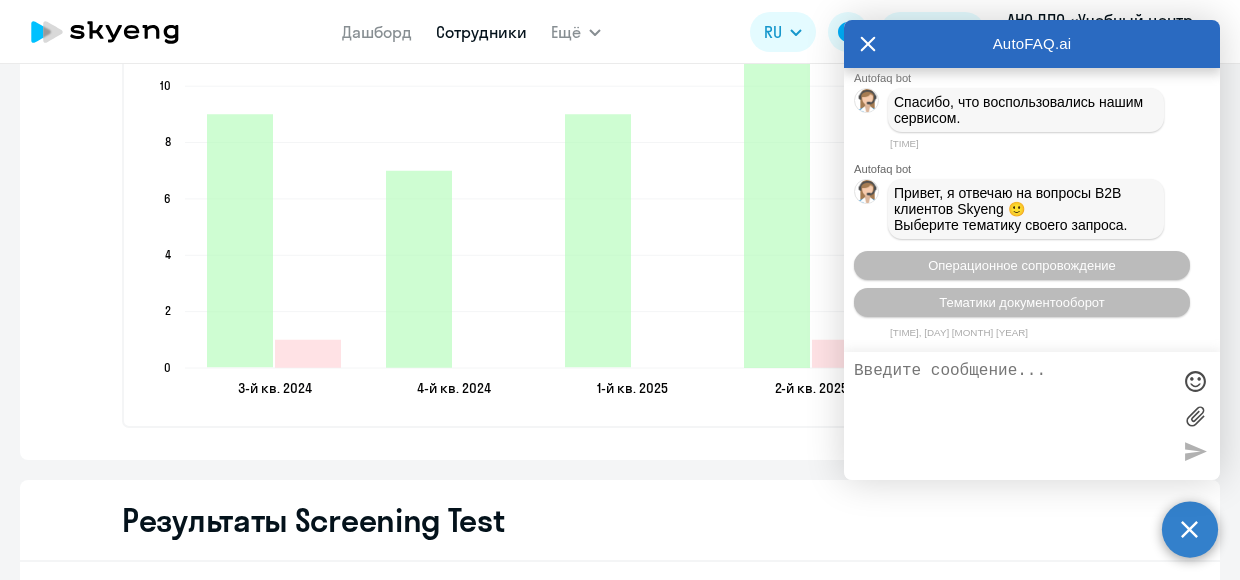 scroll, scrollTop: 0, scrollLeft: 0, axis: both 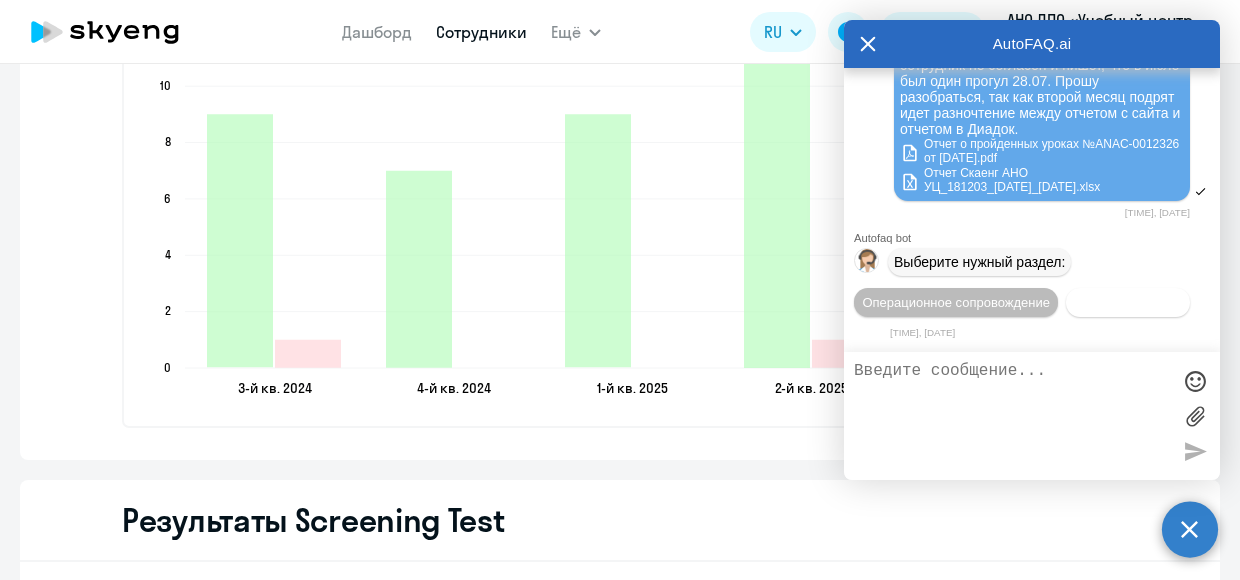 click on "Документооборот" at bounding box center [1128, 302] 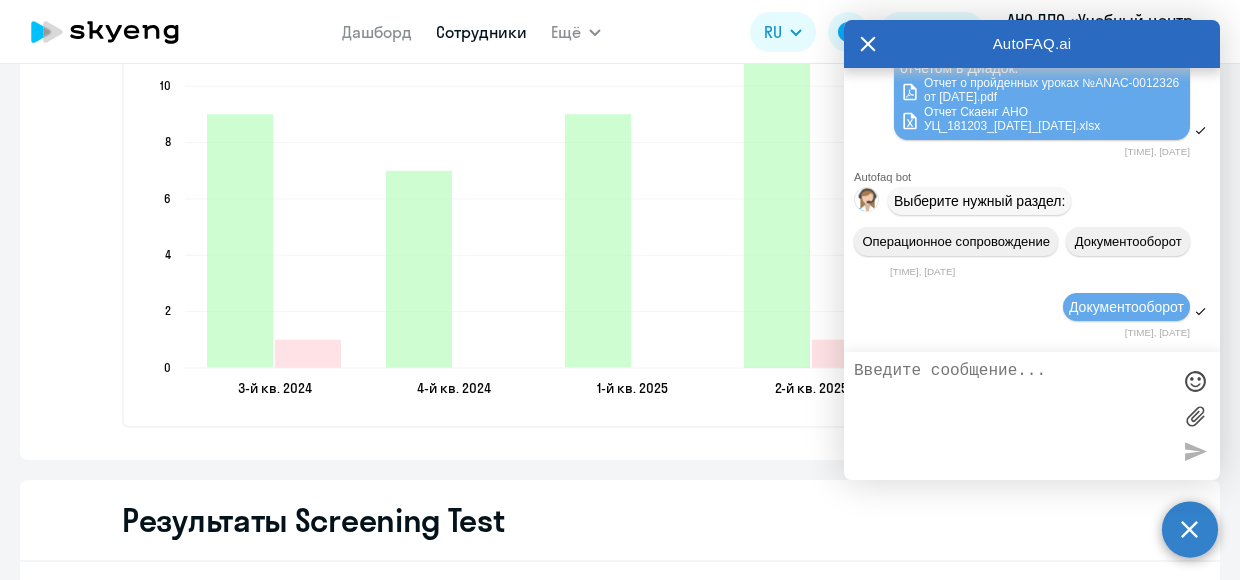 scroll, scrollTop: 1191, scrollLeft: 0, axis: vertical 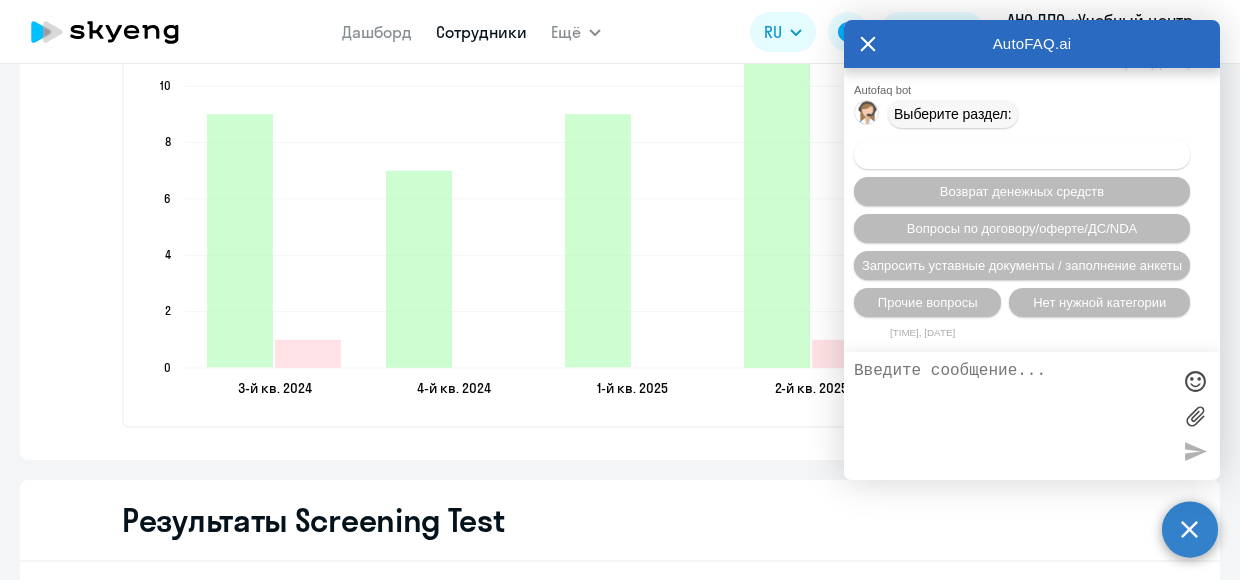 click on "Вопросы по оформлению бух.документов" at bounding box center (1022, 154) 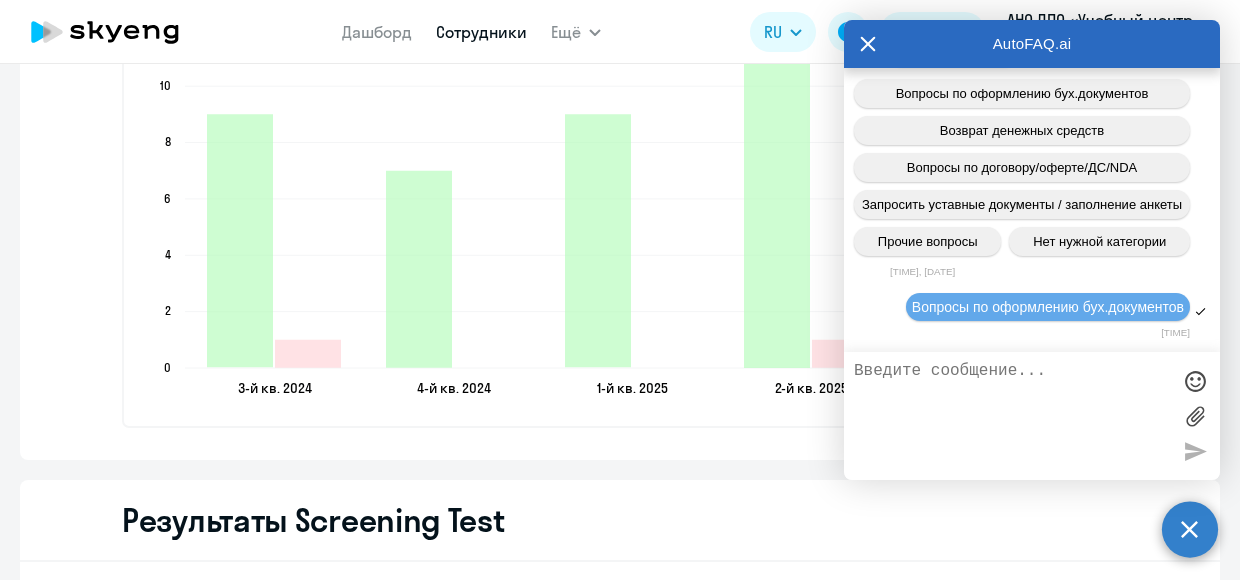 scroll, scrollTop: 1440, scrollLeft: 0, axis: vertical 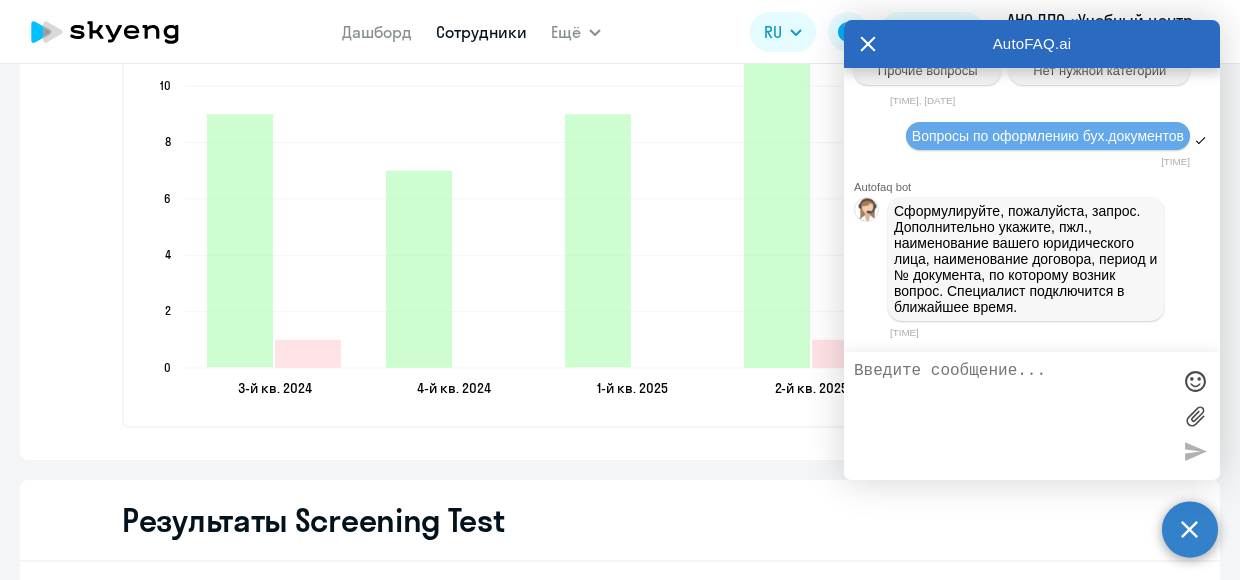 click at bounding box center (1012, 416) 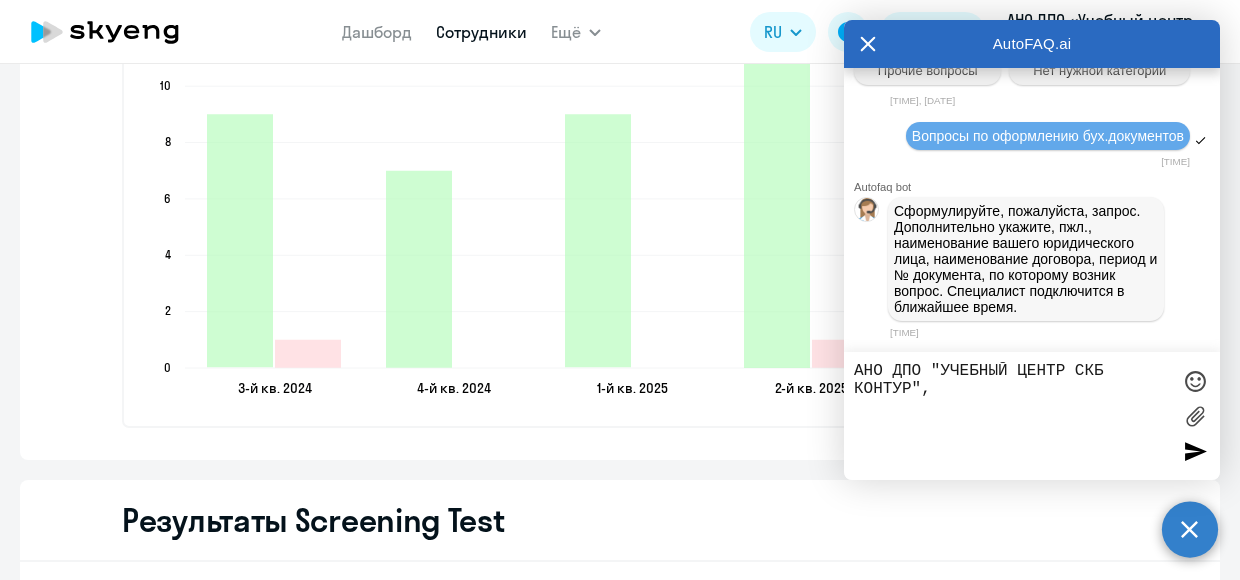 paste on "№Д/OAHO/2024/203/68/24
от [DATE] г." 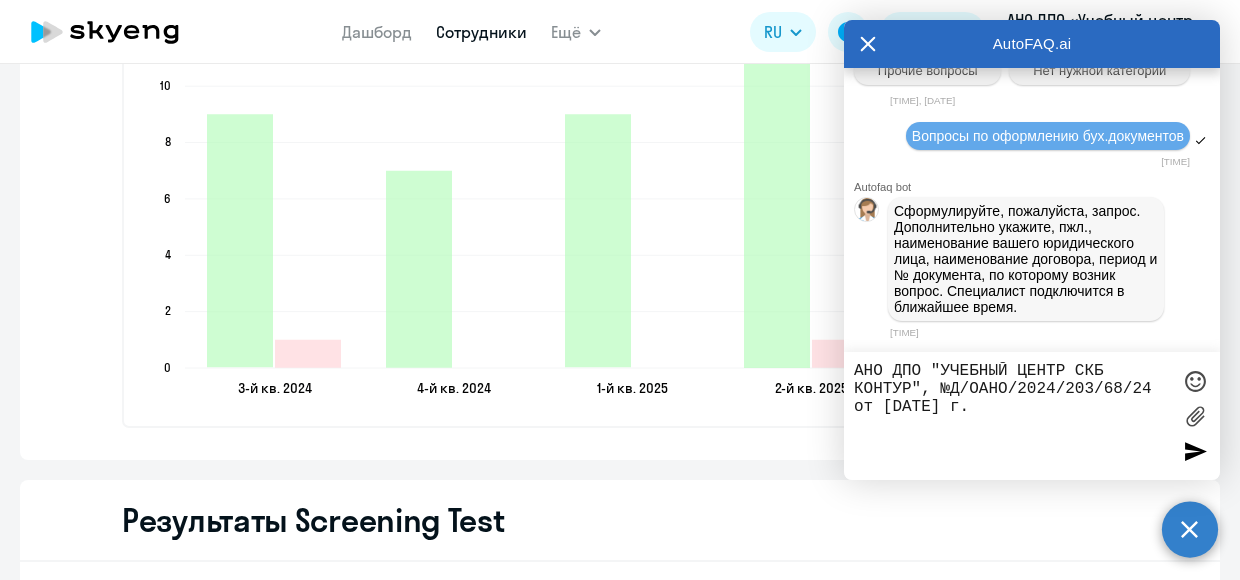 click on "АНО ДПО "УЧЕБНЫЙ ЦЕНТР СКБ КОНТУР", №Д/OAHO/2024/203/68/24
от [DATE] г." at bounding box center [1012, 416] 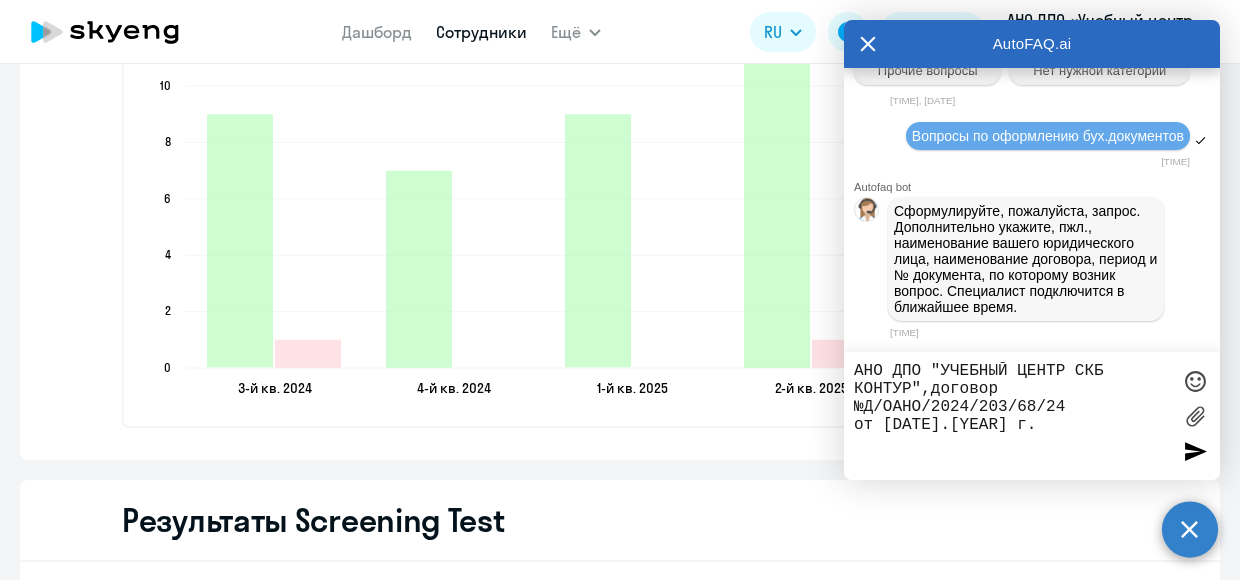 type on "АНО ДПО "УЧЕБНЫЙ ЦЕНТР СКБ КОНТУР",договор №Д/OAHO/2024/203/68/24
от [DATE].[YEAR] г." 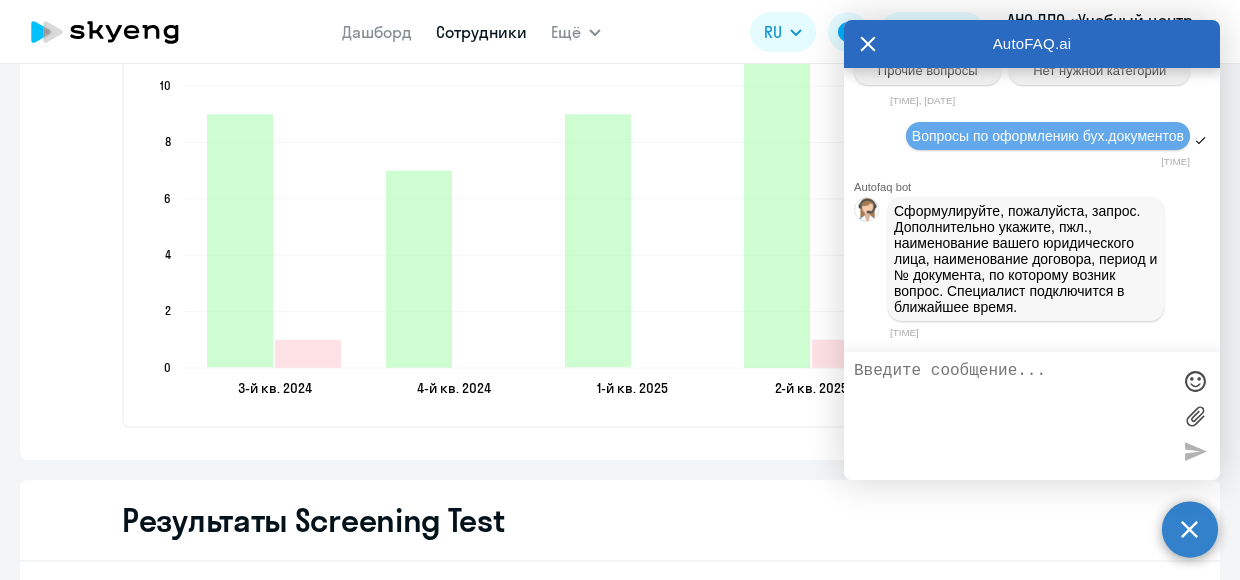 scroll, scrollTop: 1548, scrollLeft: 0, axis: vertical 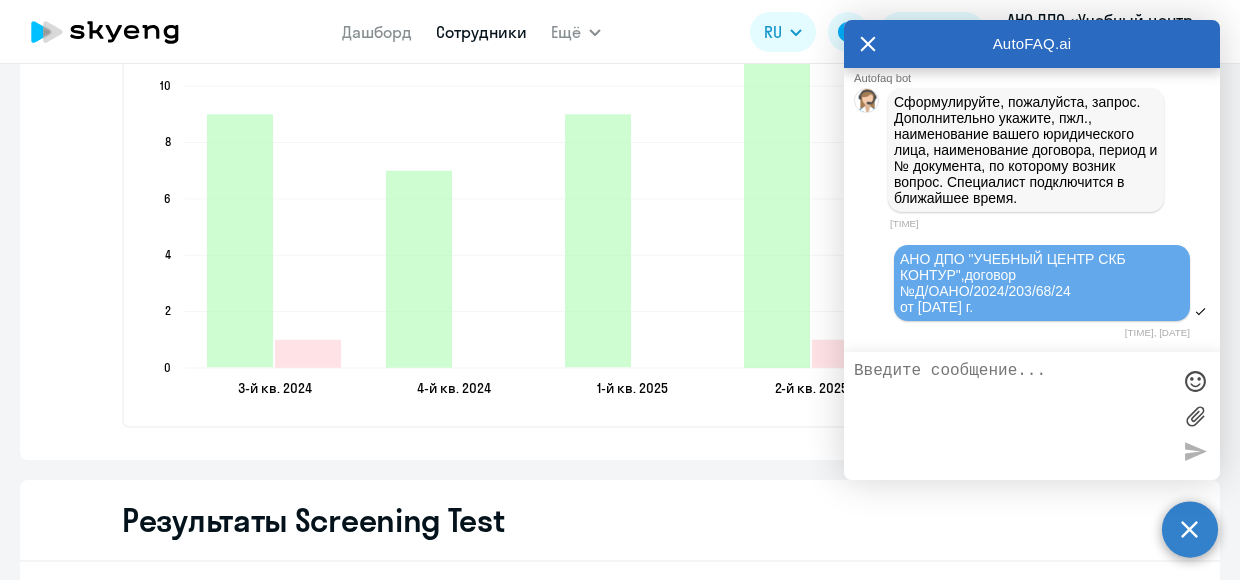 click on "3-й кв. 2024  3-й кв. 2024  4-й кв. 2024  4-й кв. 2024  1-й кв. 2025  1-й кв. 2025  2-й кв. 2025  2-й кв. 2025  3-й кв. 2025  3-й кв. 2025  0  0  2  2  4  4  6  6  8  8  10  10" 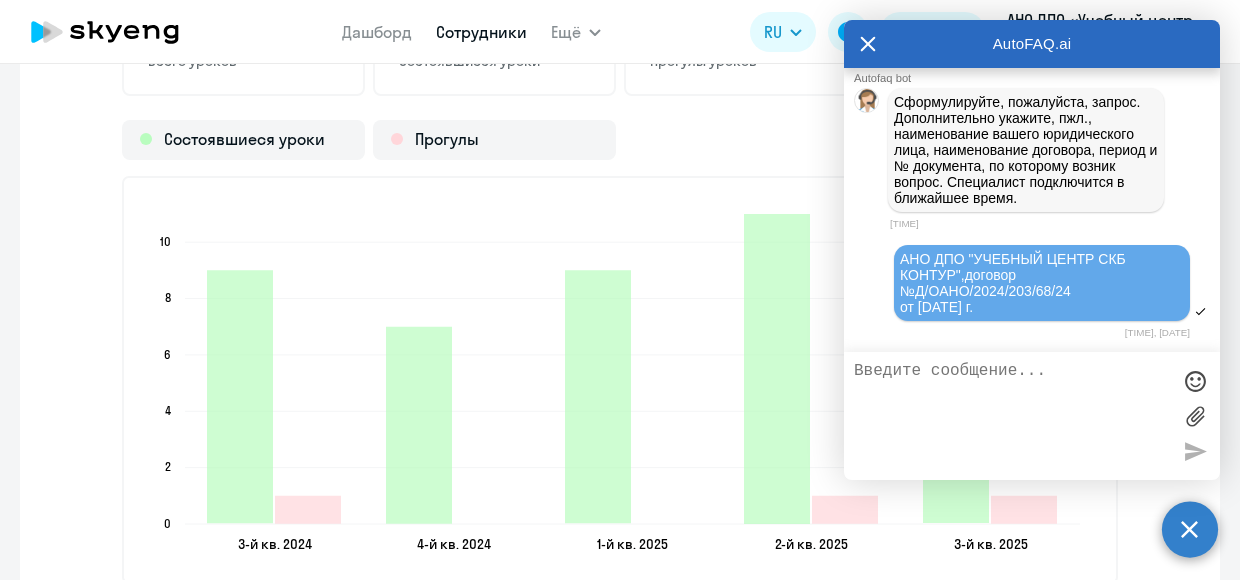 scroll, scrollTop: 2800, scrollLeft: 0, axis: vertical 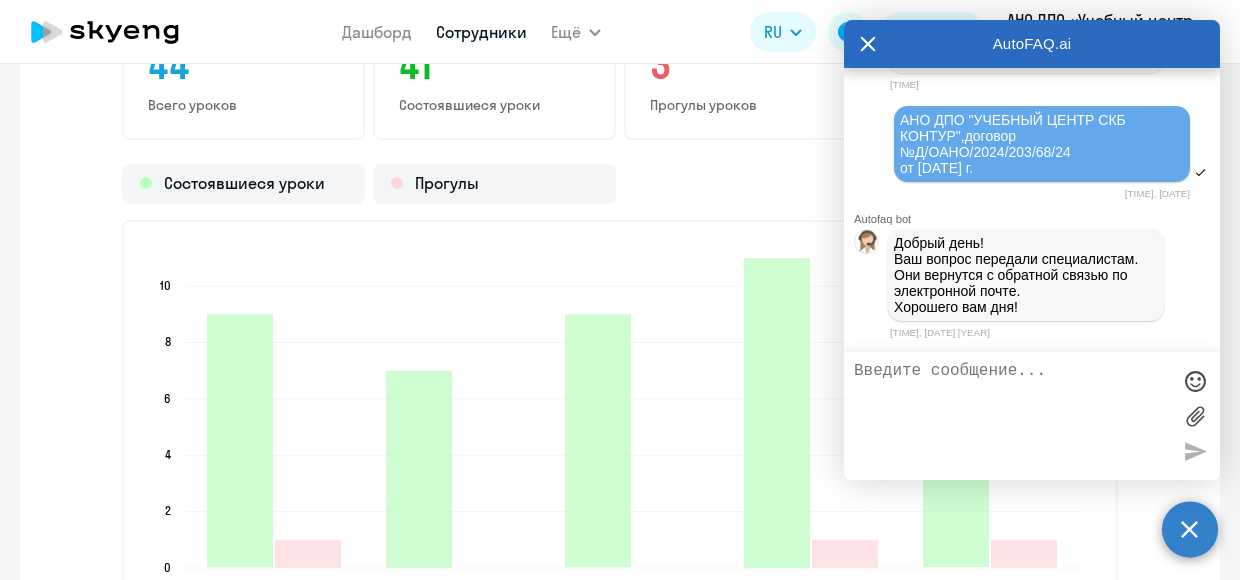 click at bounding box center [1012, 416] 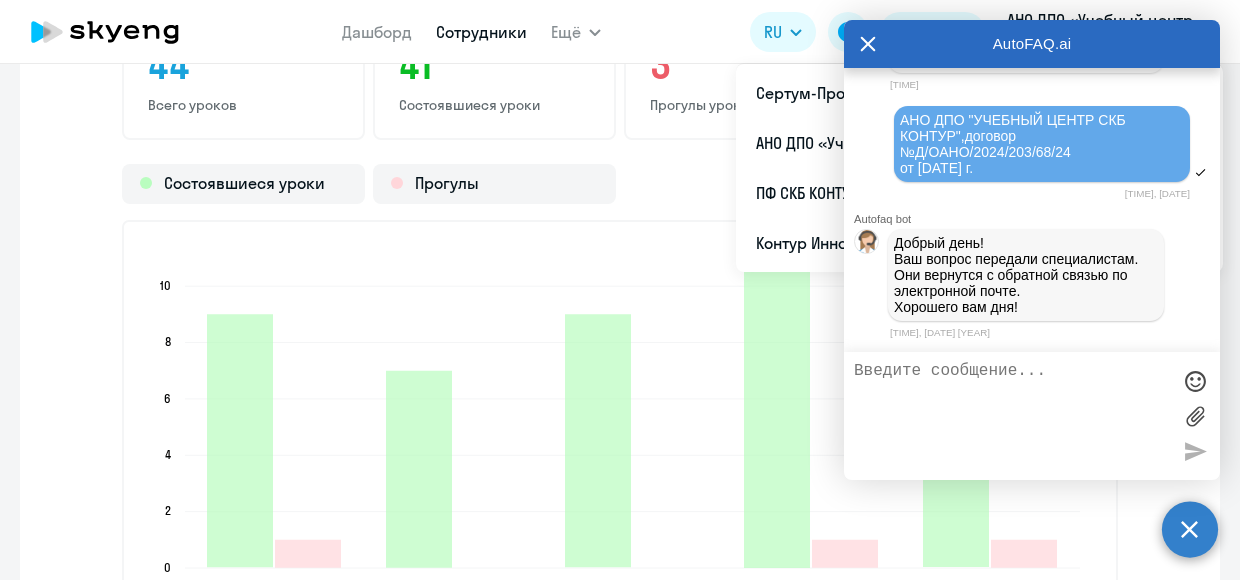 click on "AutoFAQ.ai" at bounding box center [1032, 44] 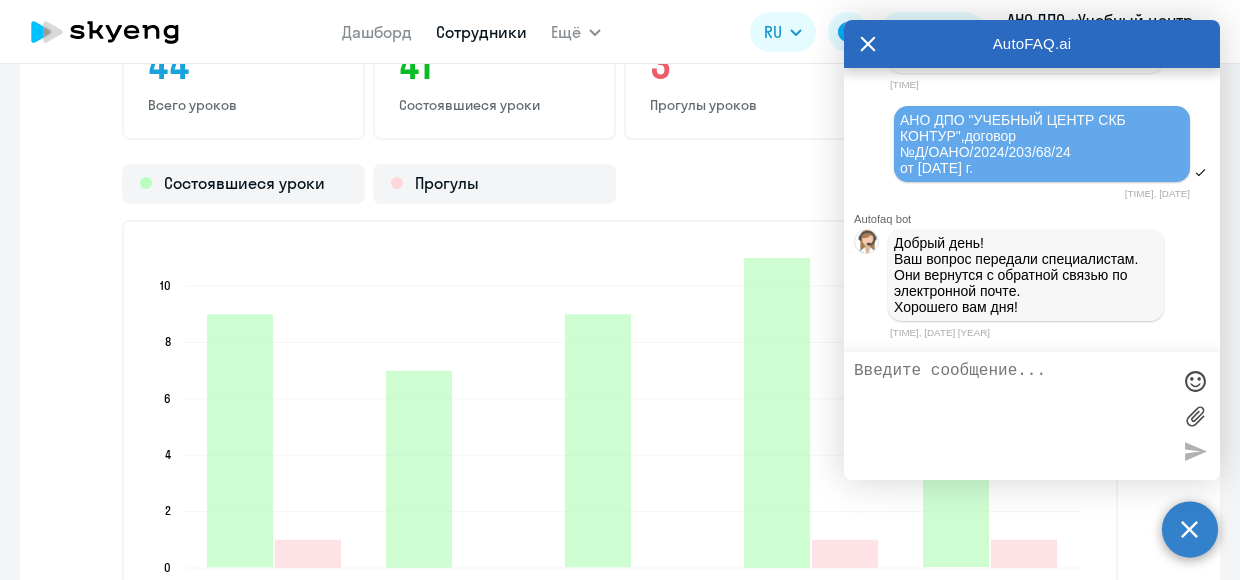 click on "AutoFAQ.ai" at bounding box center (1032, 44) 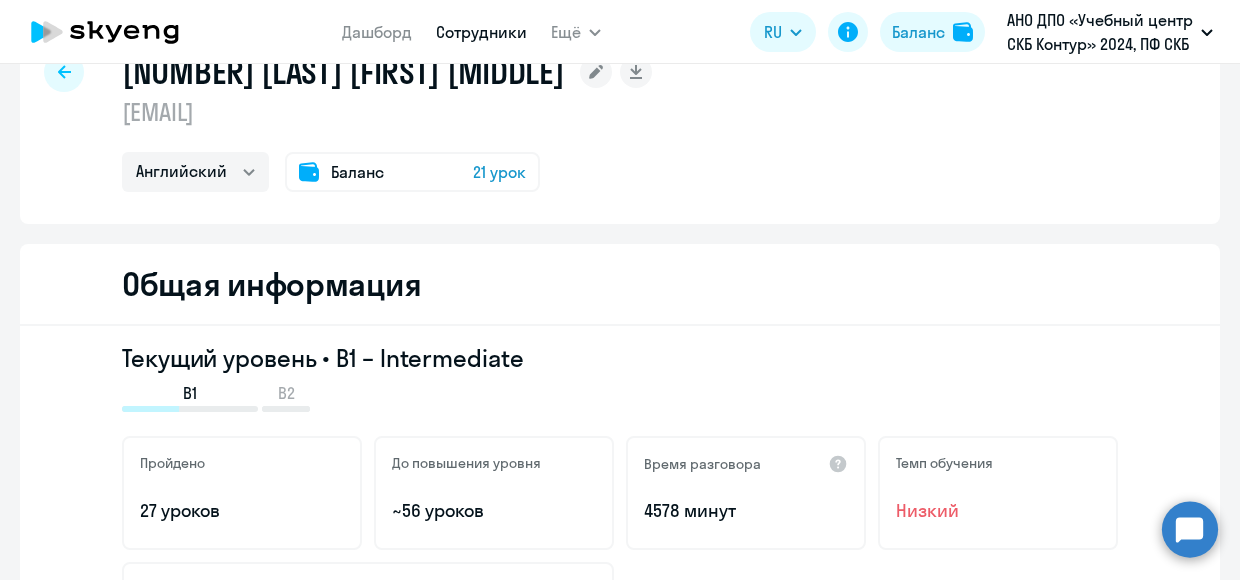 scroll, scrollTop: 0, scrollLeft: 0, axis: both 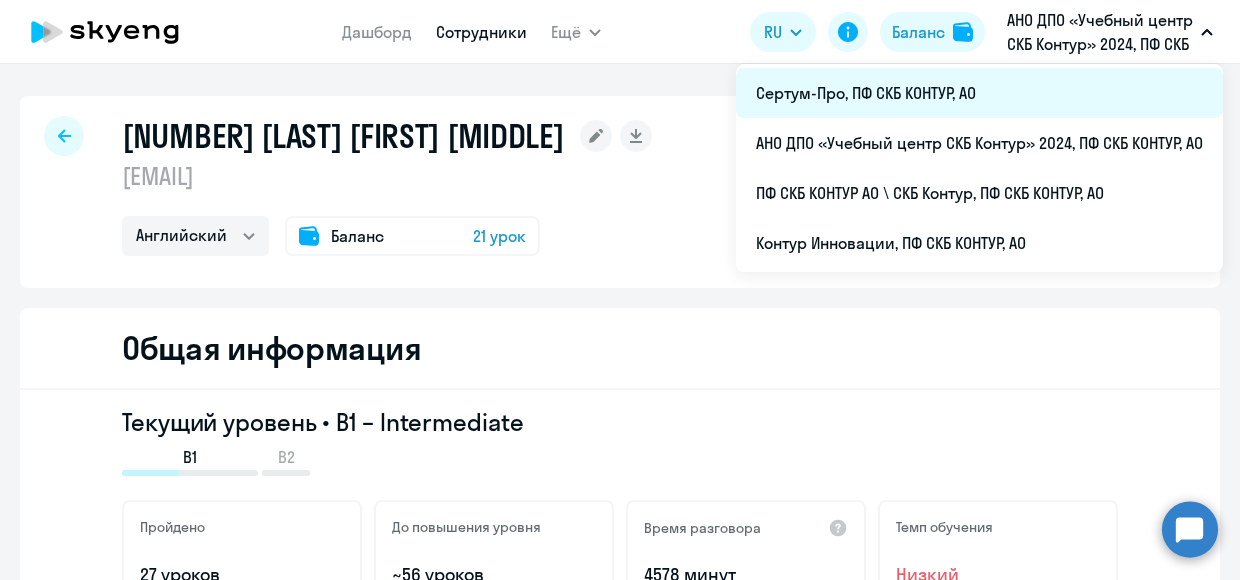 click on "Сертум-Про, ПФ СКБ КОНТУР, АО" at bounding box center [979, 93] 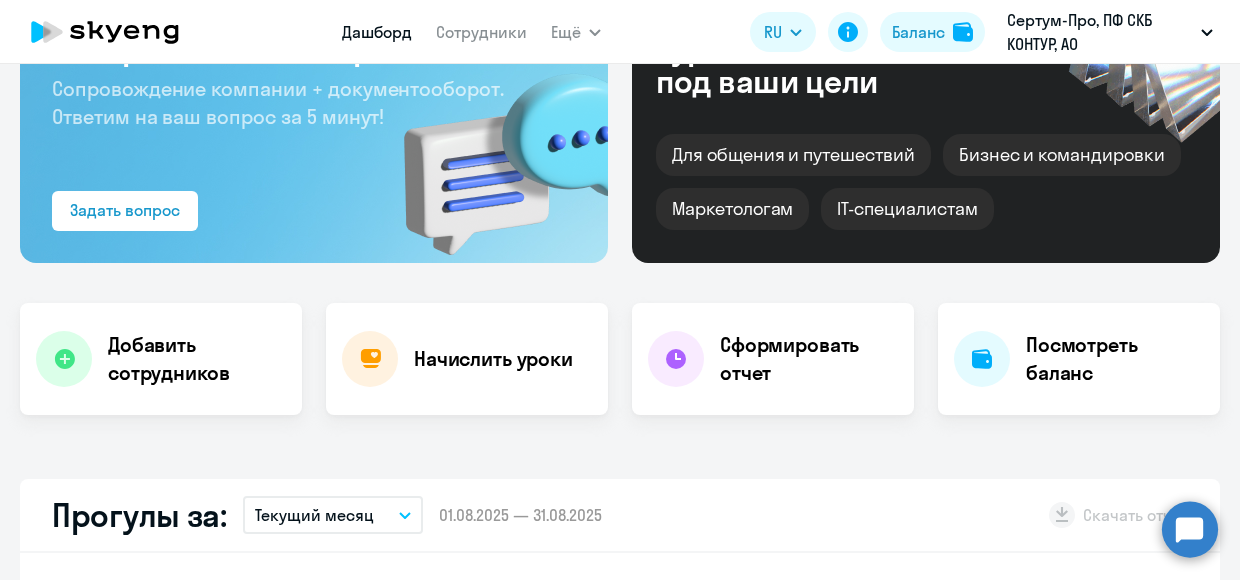 scroll, scrollTop: 300, scrollLeft: 0, axis: vertical 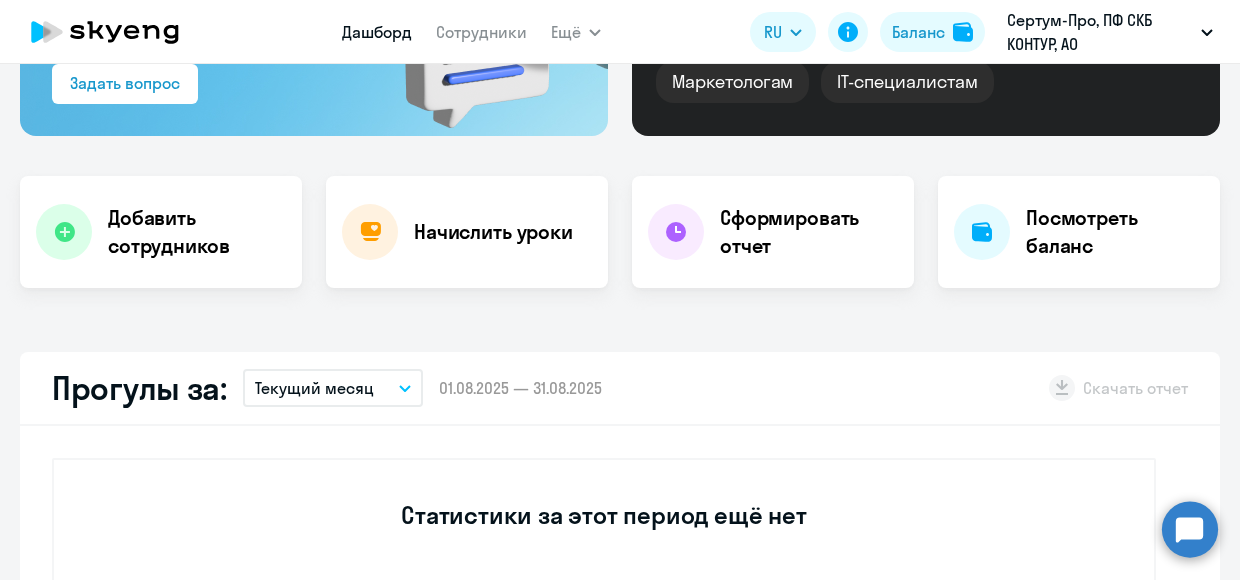 select on "30" 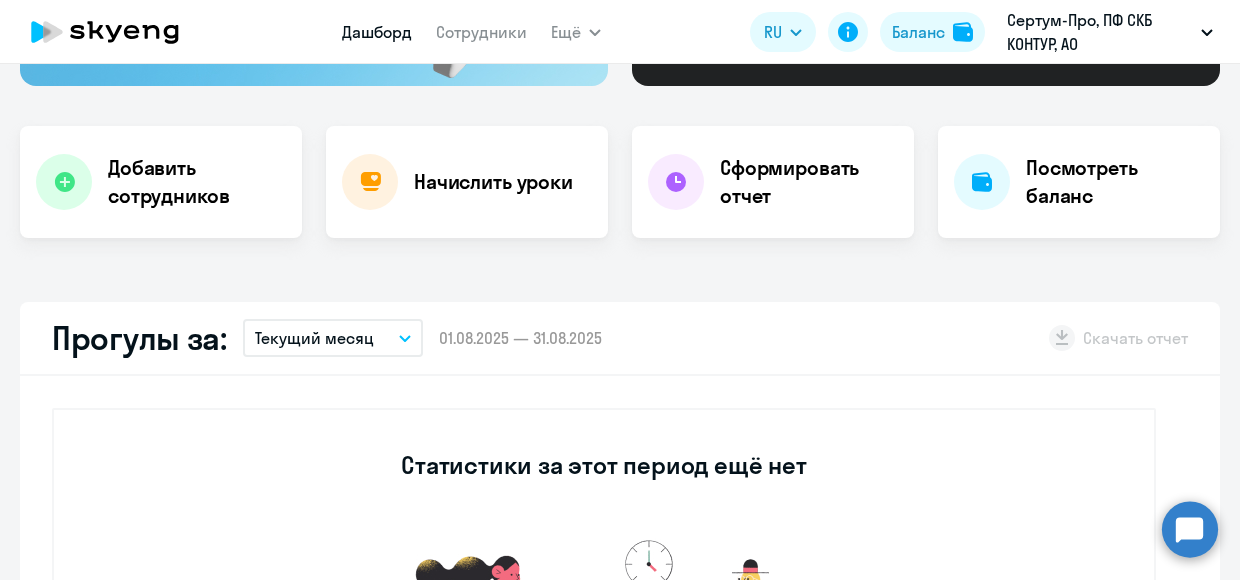 scroll, scrollTop: 0, scrollLeft: 0, axis: both 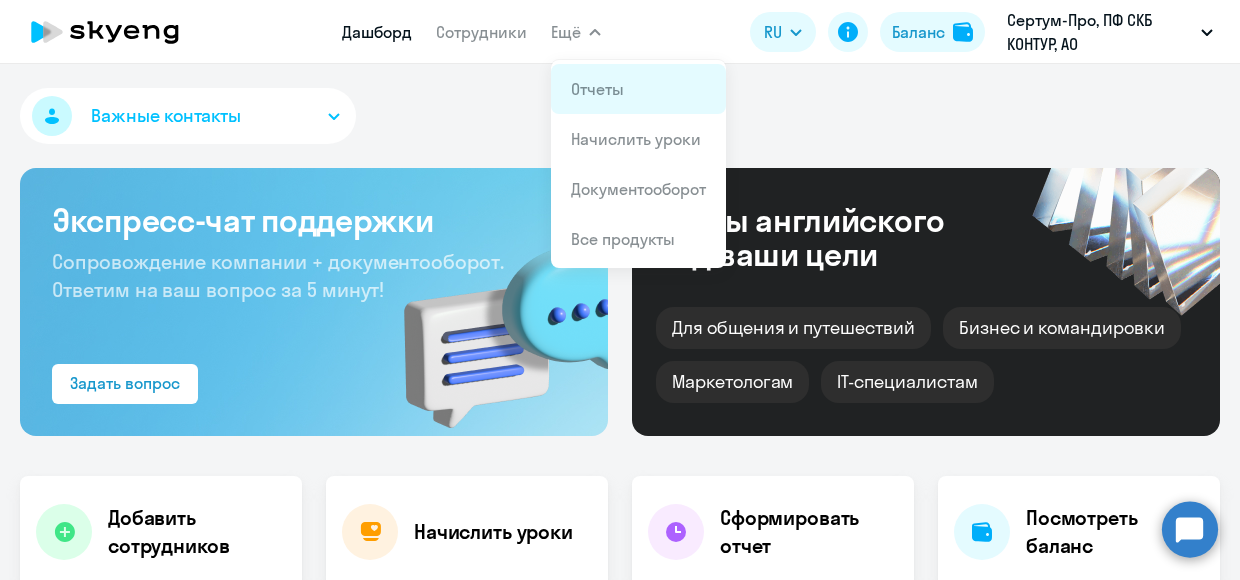 click on "Отчеты" at bounding box center [597, 89] 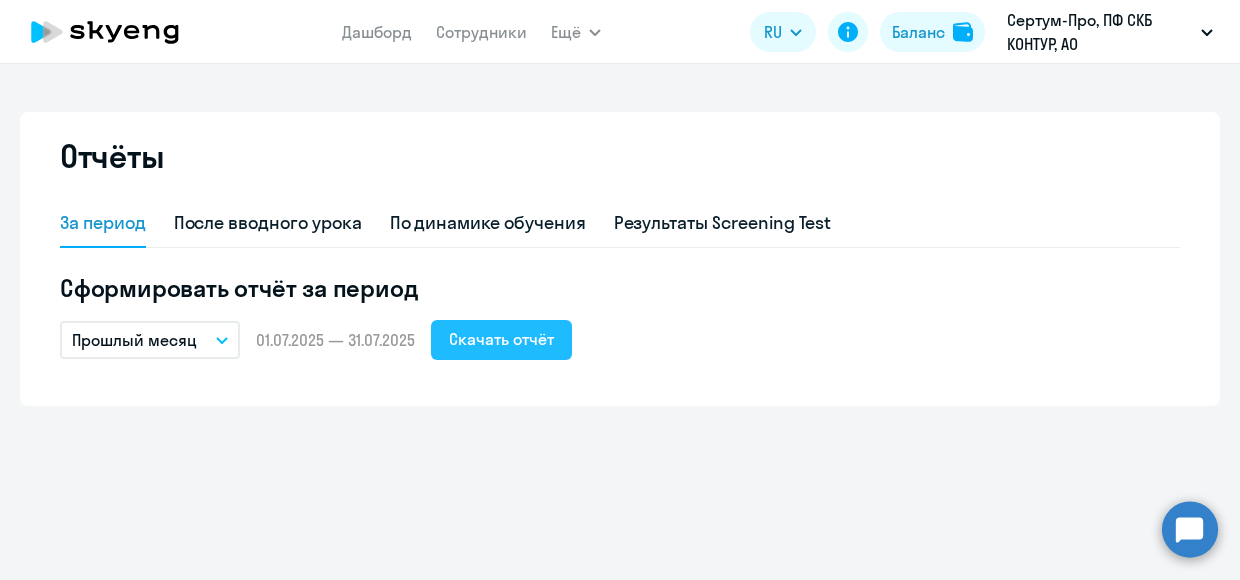 click on "Скачать отчёт" 